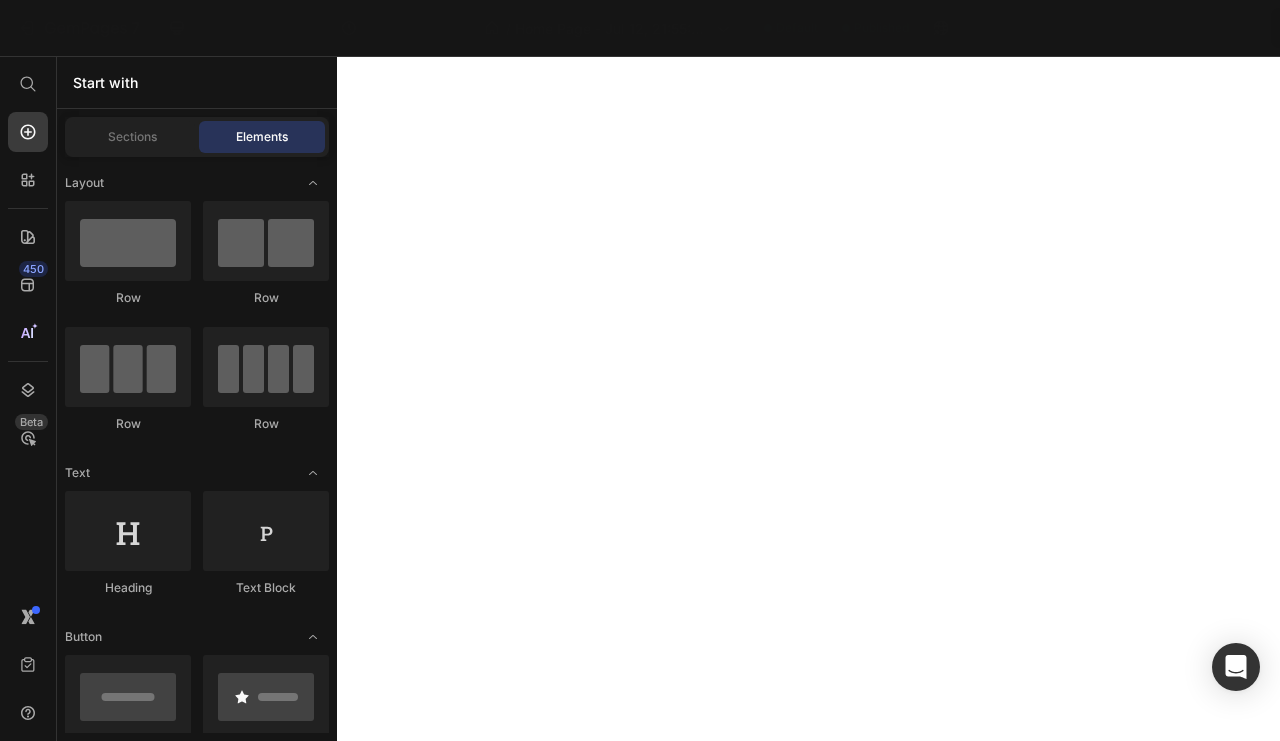 scroll, scrollTop: 0, scrollLeft: 0, axis: both 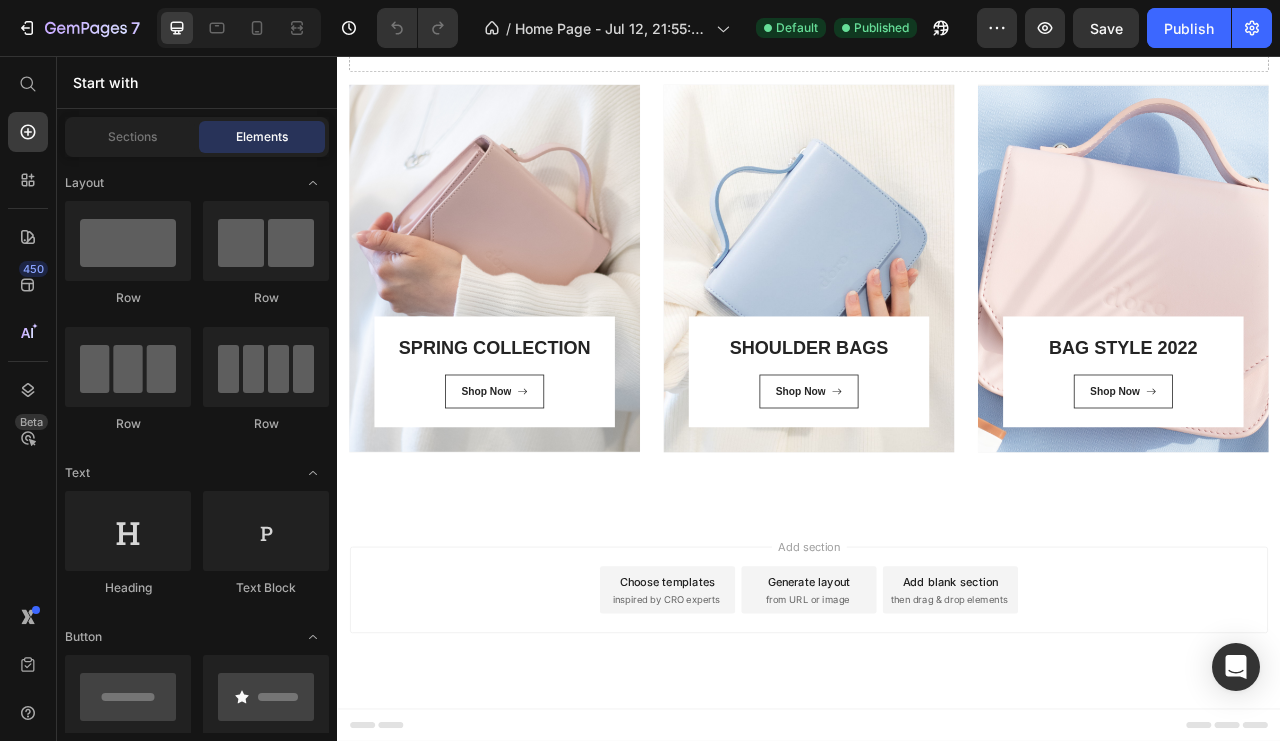 click on "Add section Choose templates inspired by CRO experts Generate layout from URL or image Add blank section then drag & drop elements" at bounding box center (937, 763) 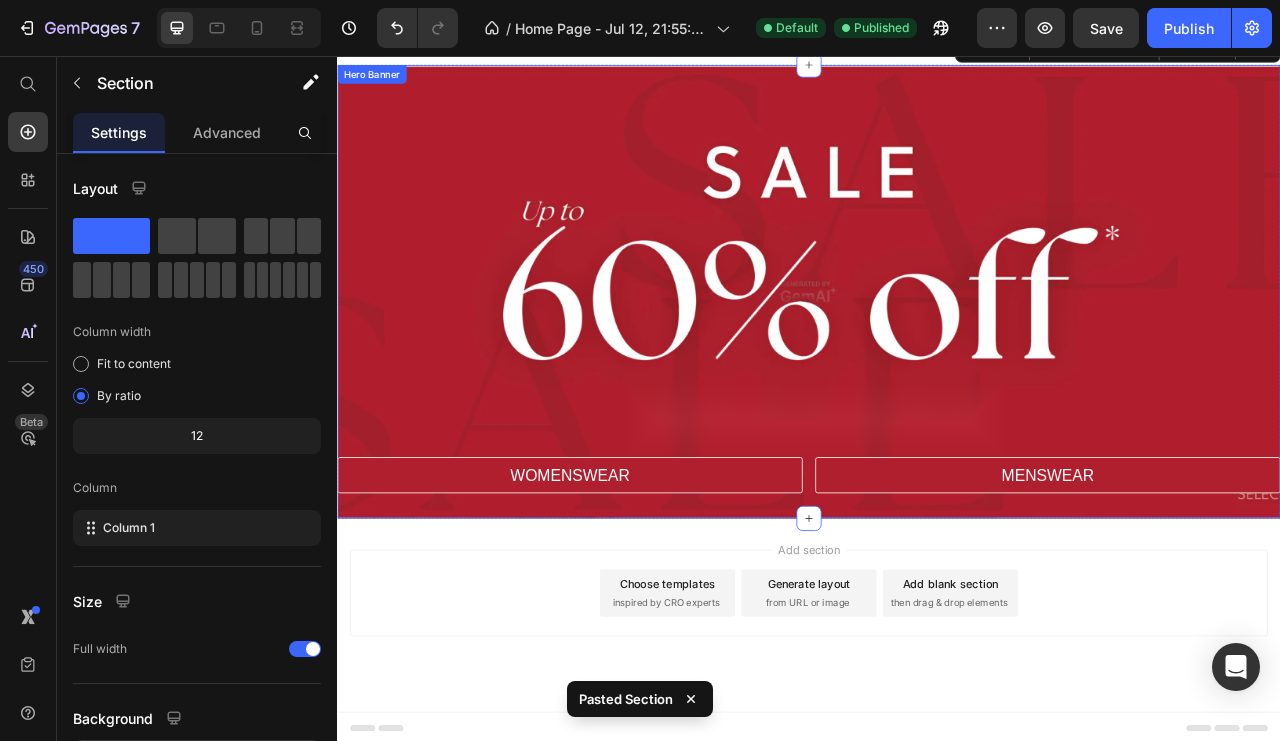 scroll, scrollTop: 2974, scrollLeft: 0, axis: vertical 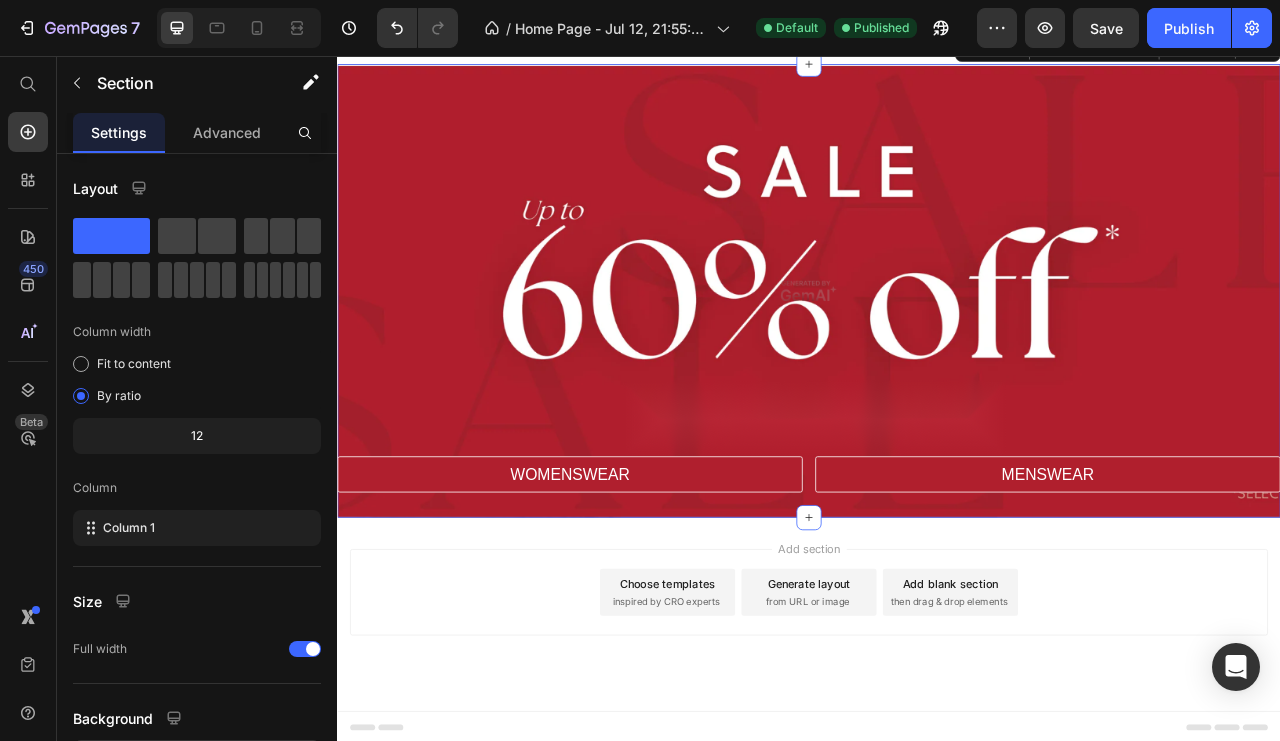 click on "Add section Choose templates inspired by CRO experts Generate layout from URL or image Add blank section then drag & drop elements" at bounding box center [937, 766] 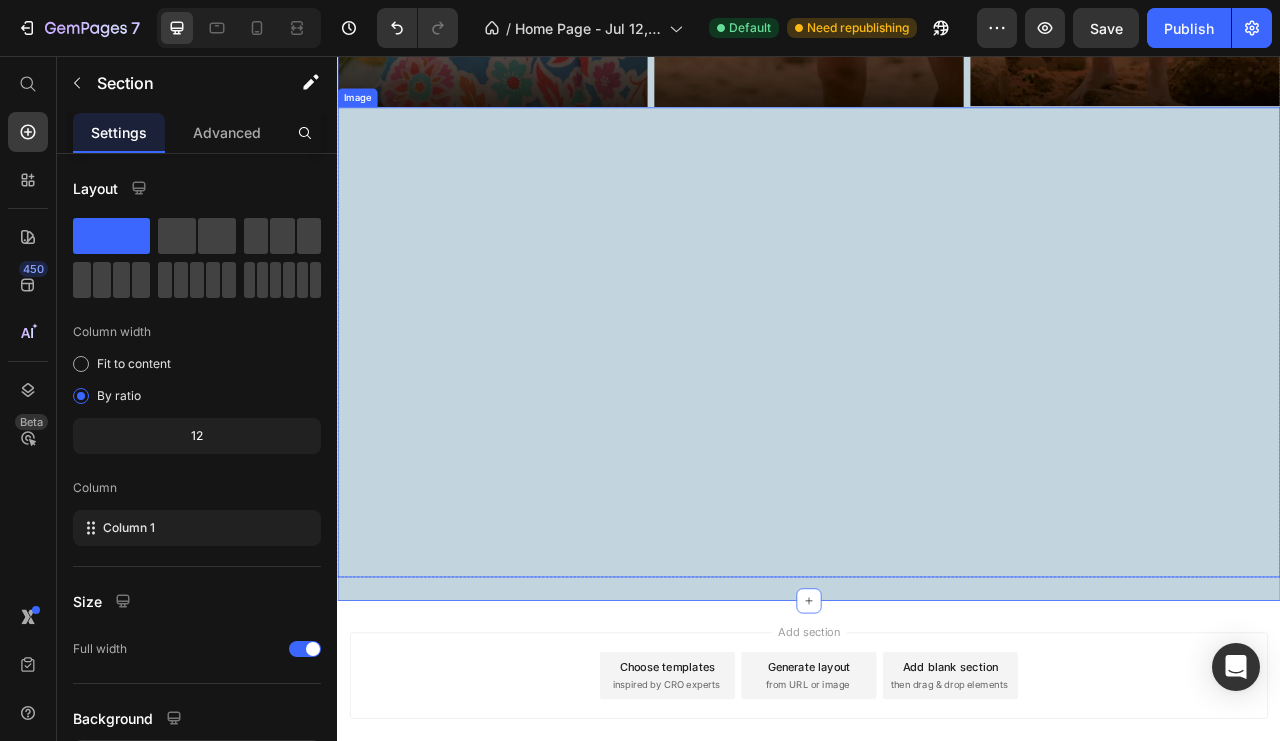 scroll, scrollTop: 4405, scrollLeft: 0, axis: vertical 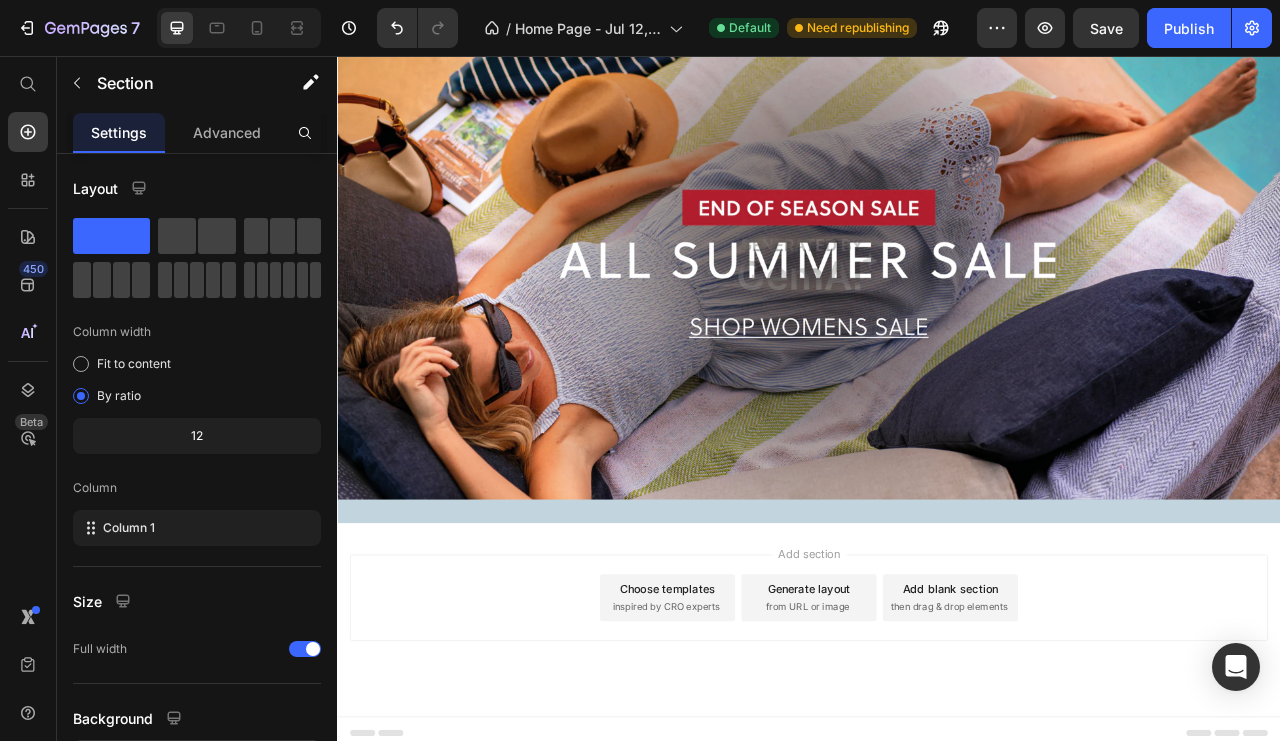 click on "Add section Choose templates inspired by CRO experts Generate layout from URL or image Add blank section then drag & drop elements" at bounding box center (937, 745) 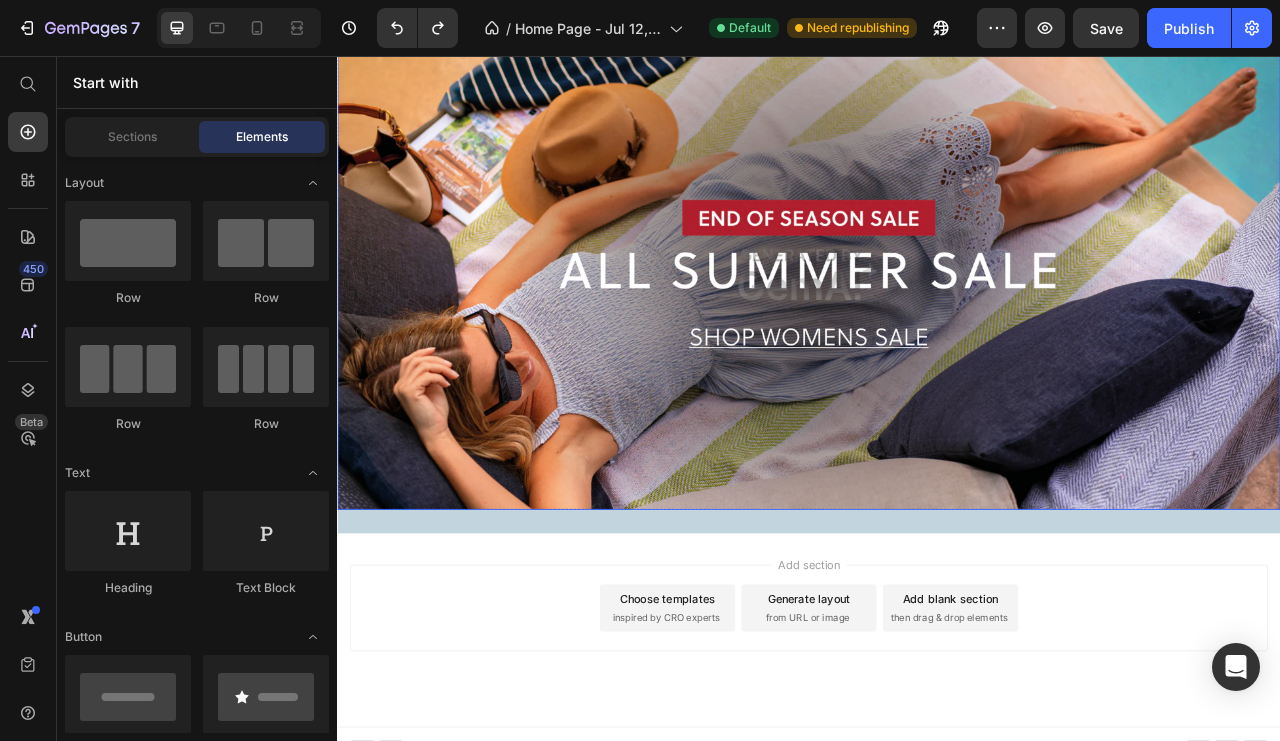 scroll, scrollTop: 4405, scrollLeft: 0, axis: vertical 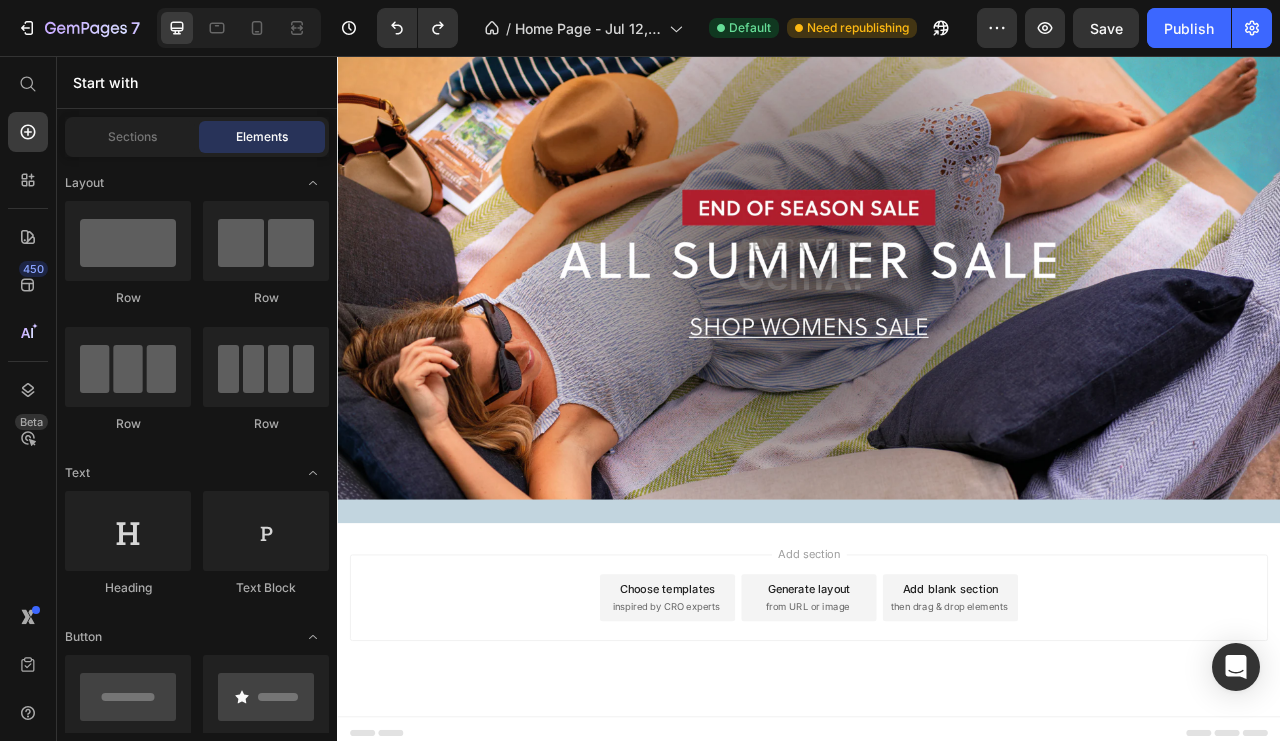 click on "Add section Choose templates inspired by CRO experts Generate layout from URL or image Add blank section then drag & drop elements" at bounding box center (937, 745) 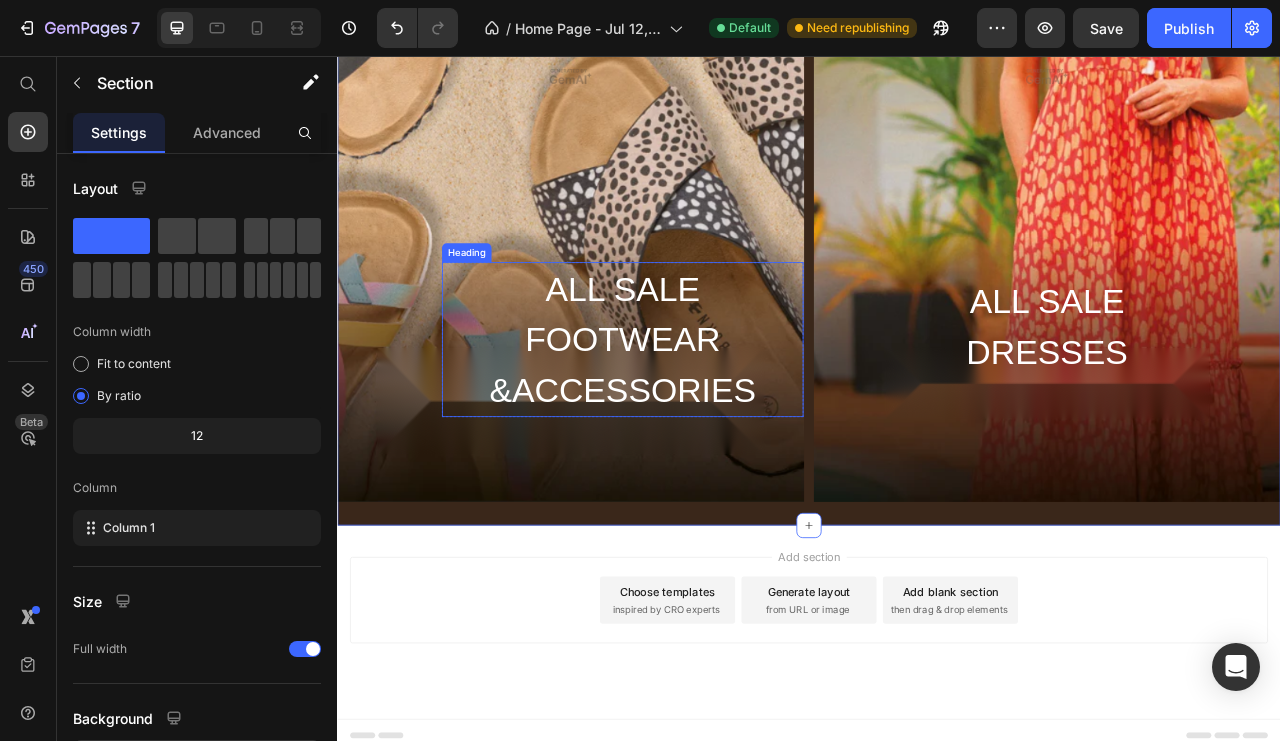 scroll, scrollTop: 5547, scrollLeft: 0, axis: vertical 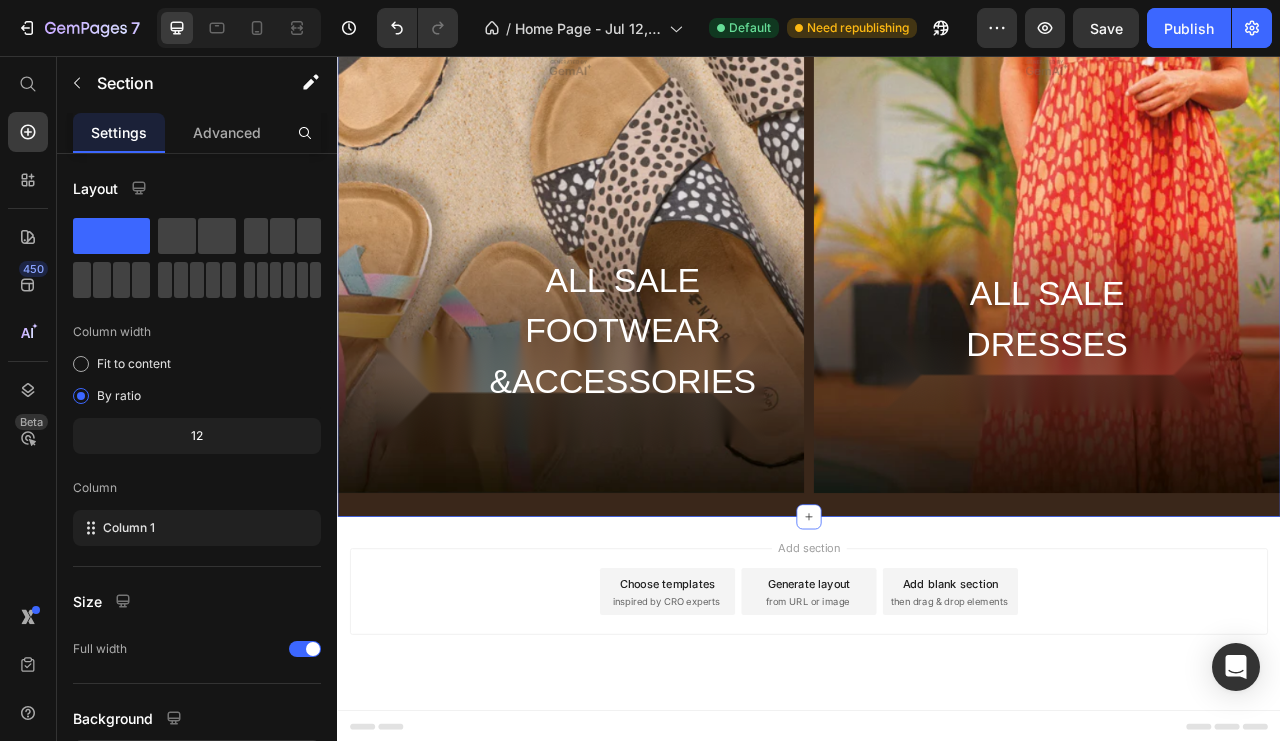 click on "Add section Choose templates inspired by CRO experts Generate layout from URL or image Add blank section then drag & drop elements" at bounding box center (937, 737) 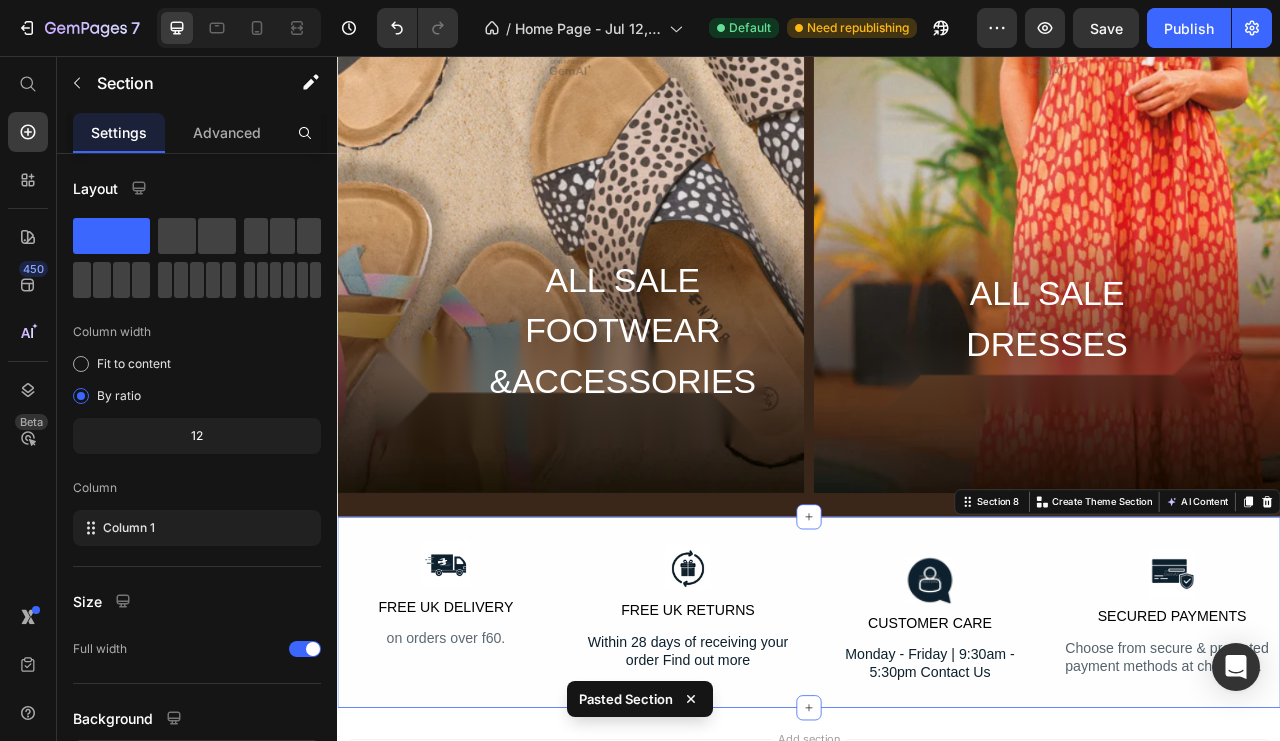 click on "Publish" at bounding box center (1189, 28) 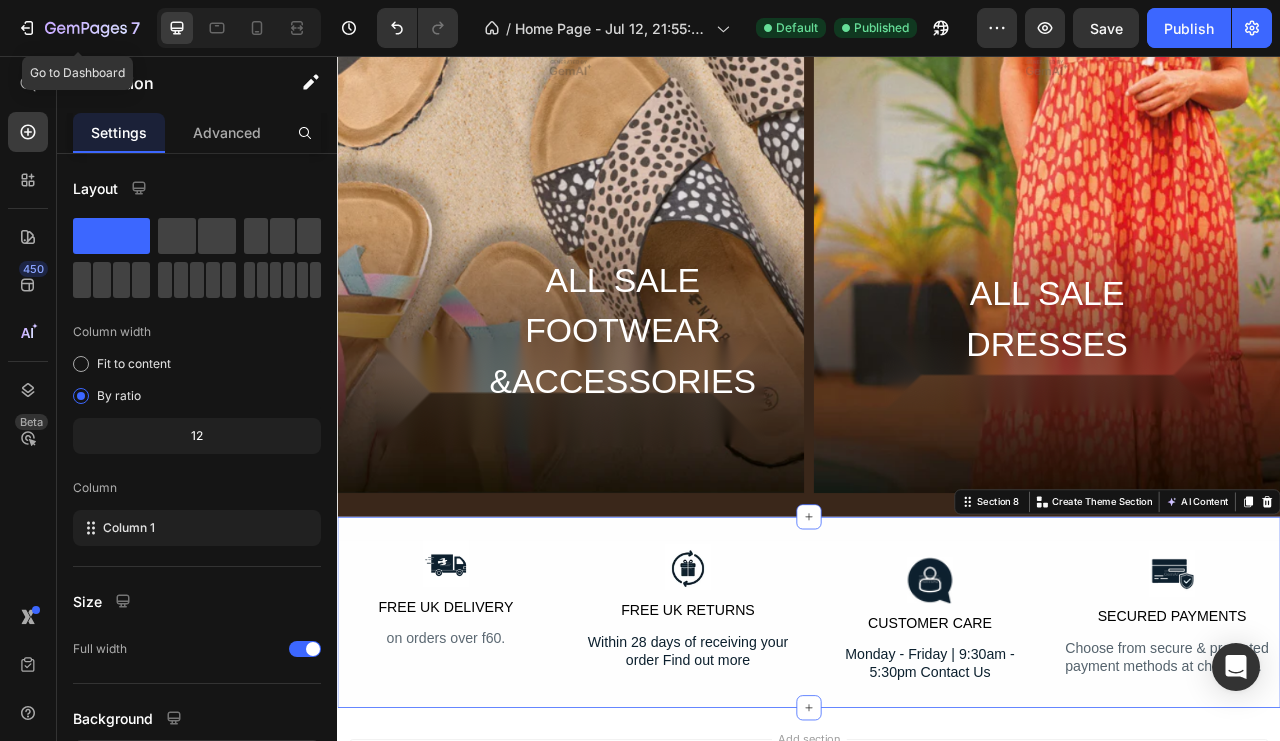 click 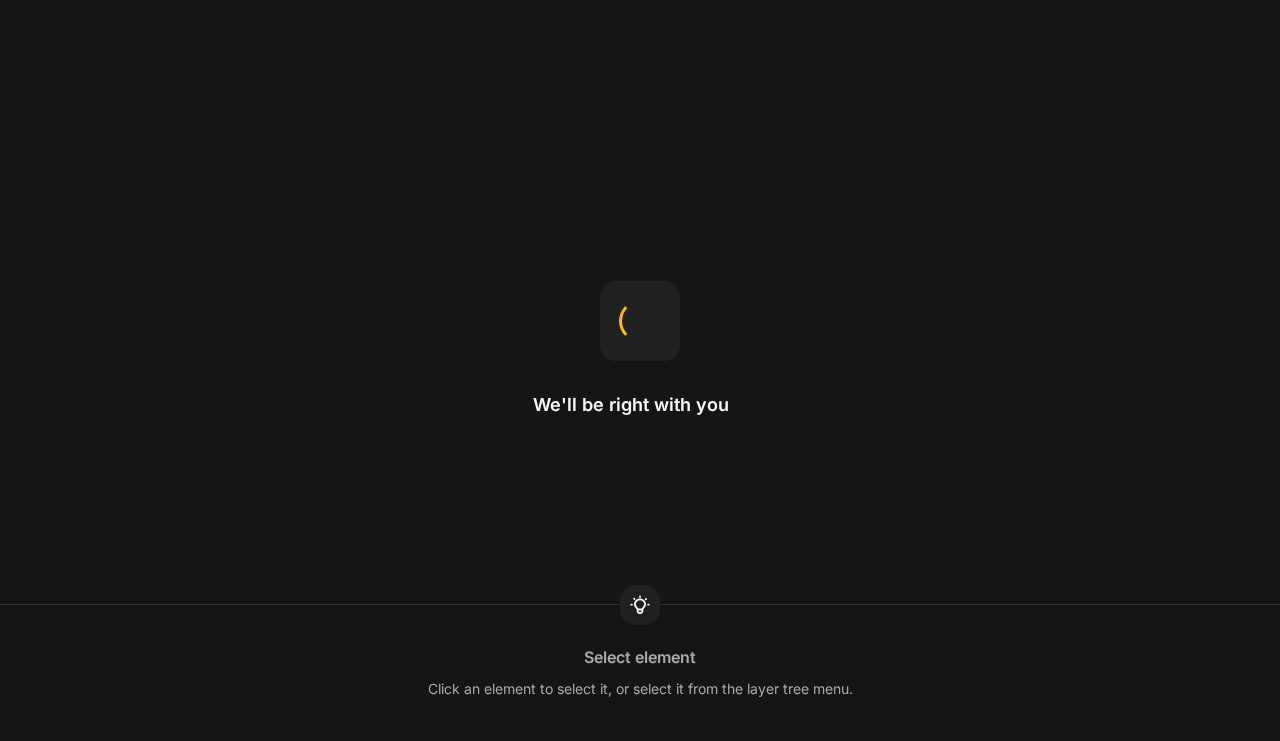 scroll, scrollTop: 0, scrollLeft: 0, axis: both 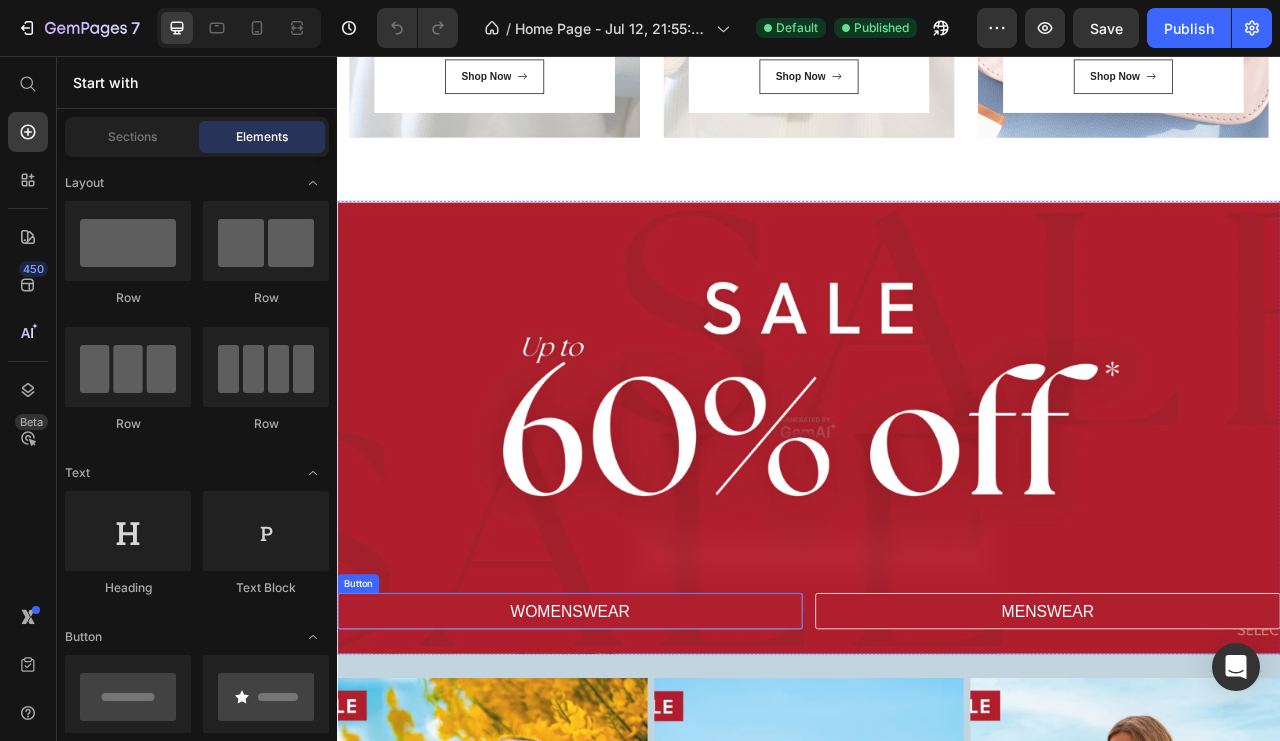 click on "WOMENSWEAR" at bounding box center [633, 762] 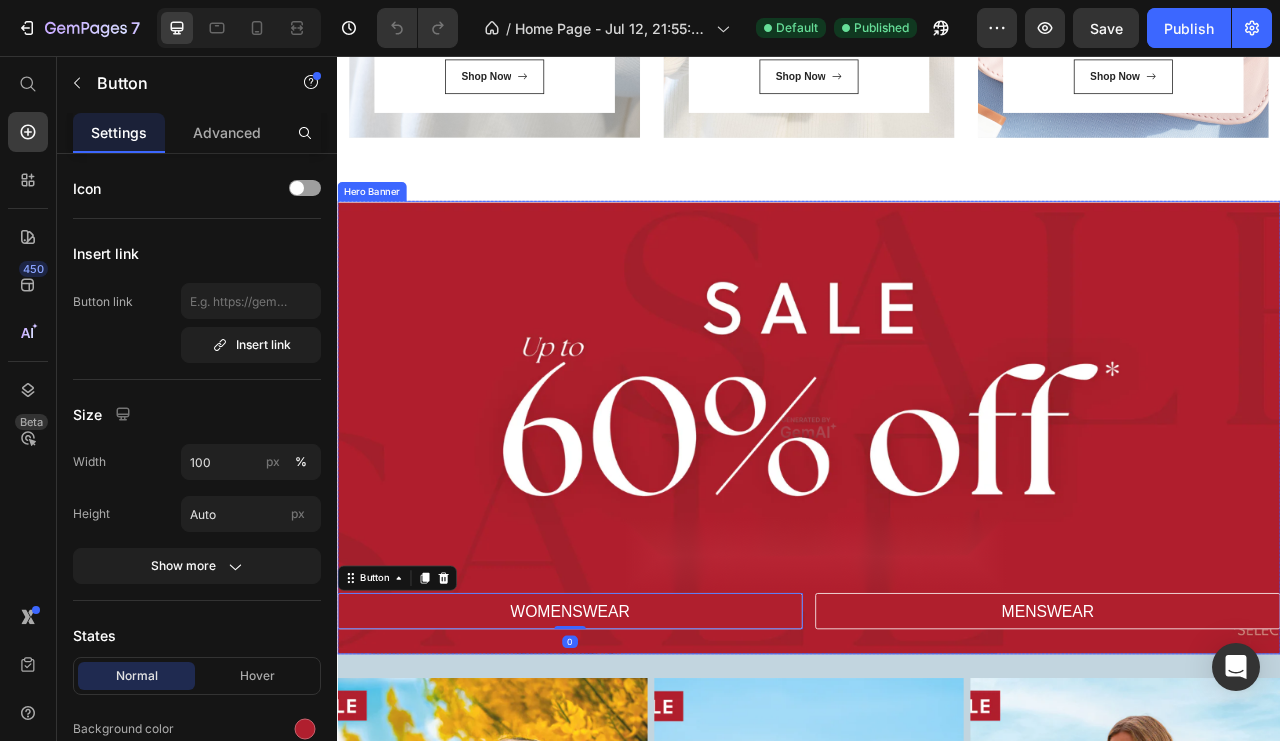 click at bounding box center [937, 528] 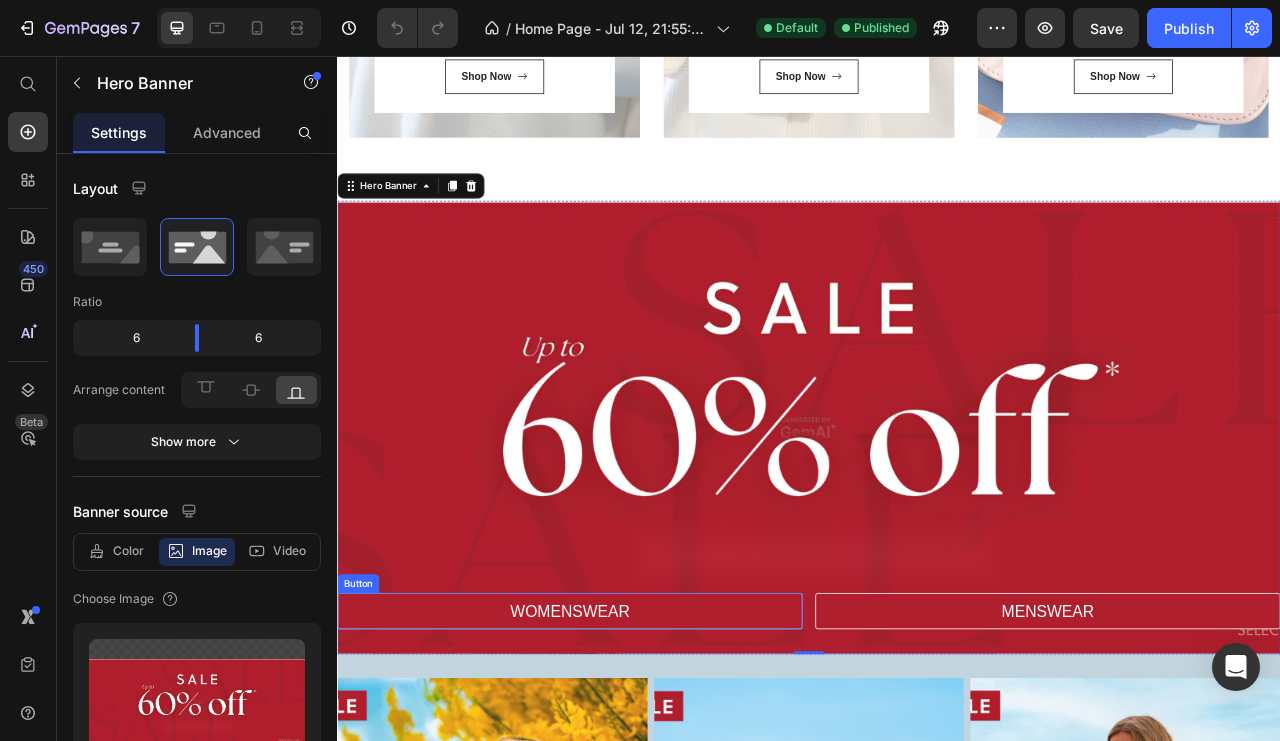 click on "WOMENSWEAR" at bounding box center [633, 762] 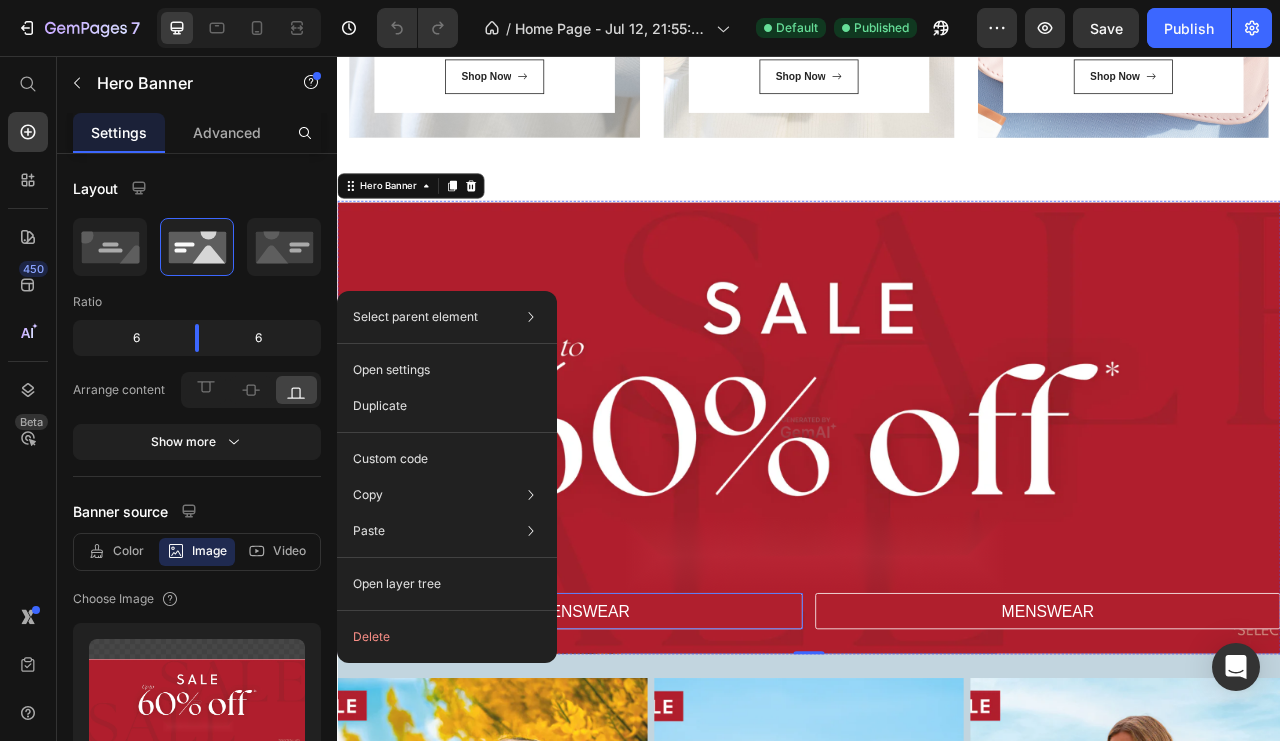 click on "WOMENSWEAR" at bounding box center (633, 762) 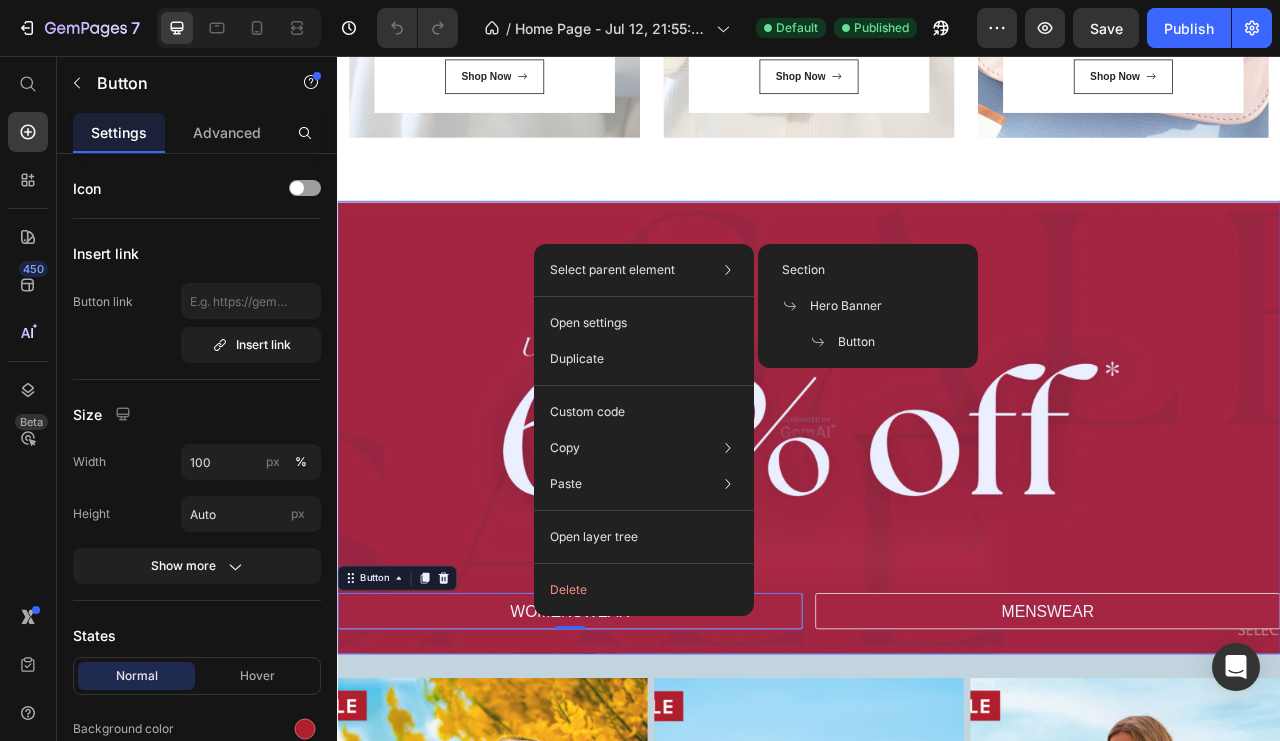 click on "Section" 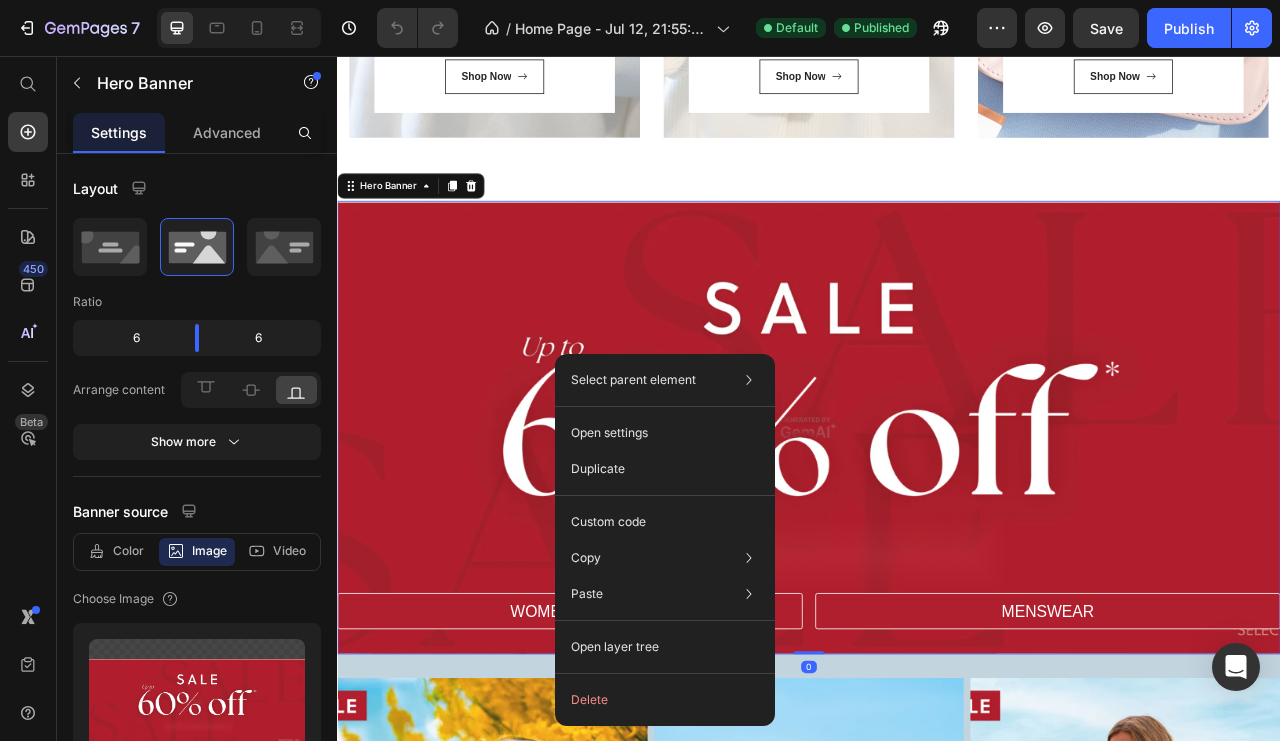 click on "Open layer tree" 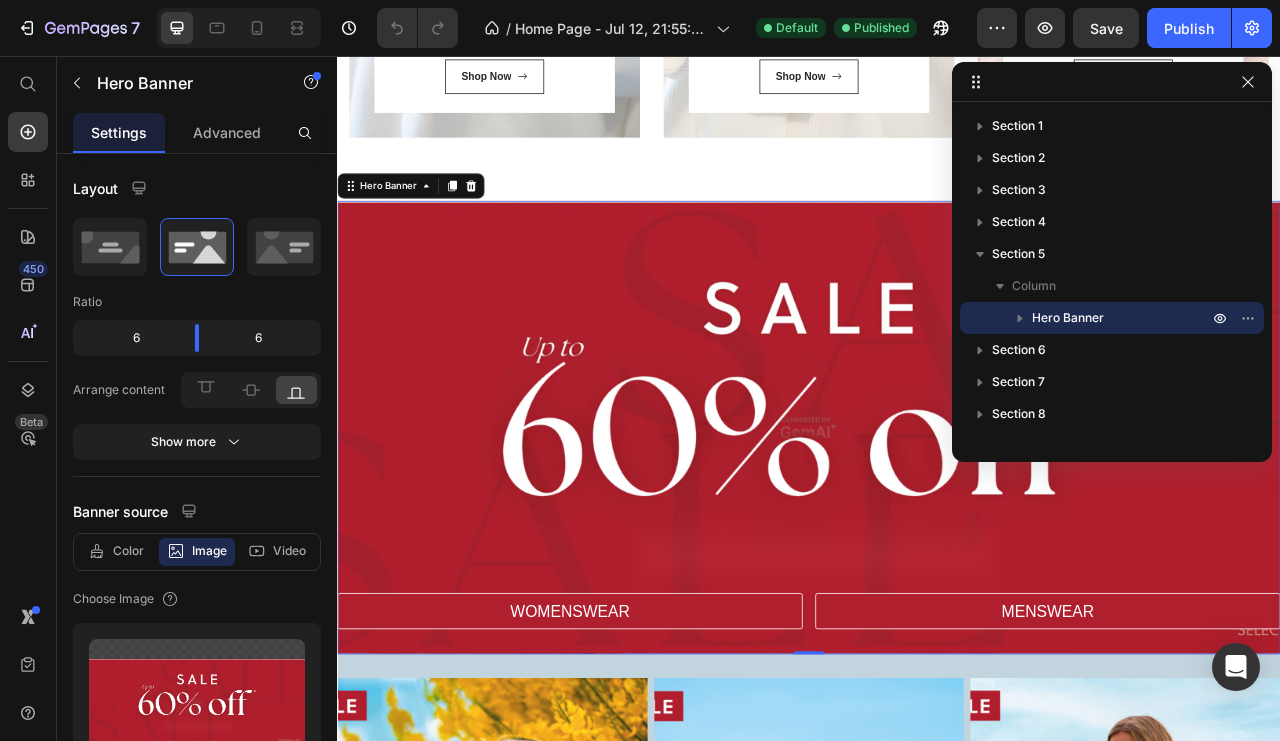 click 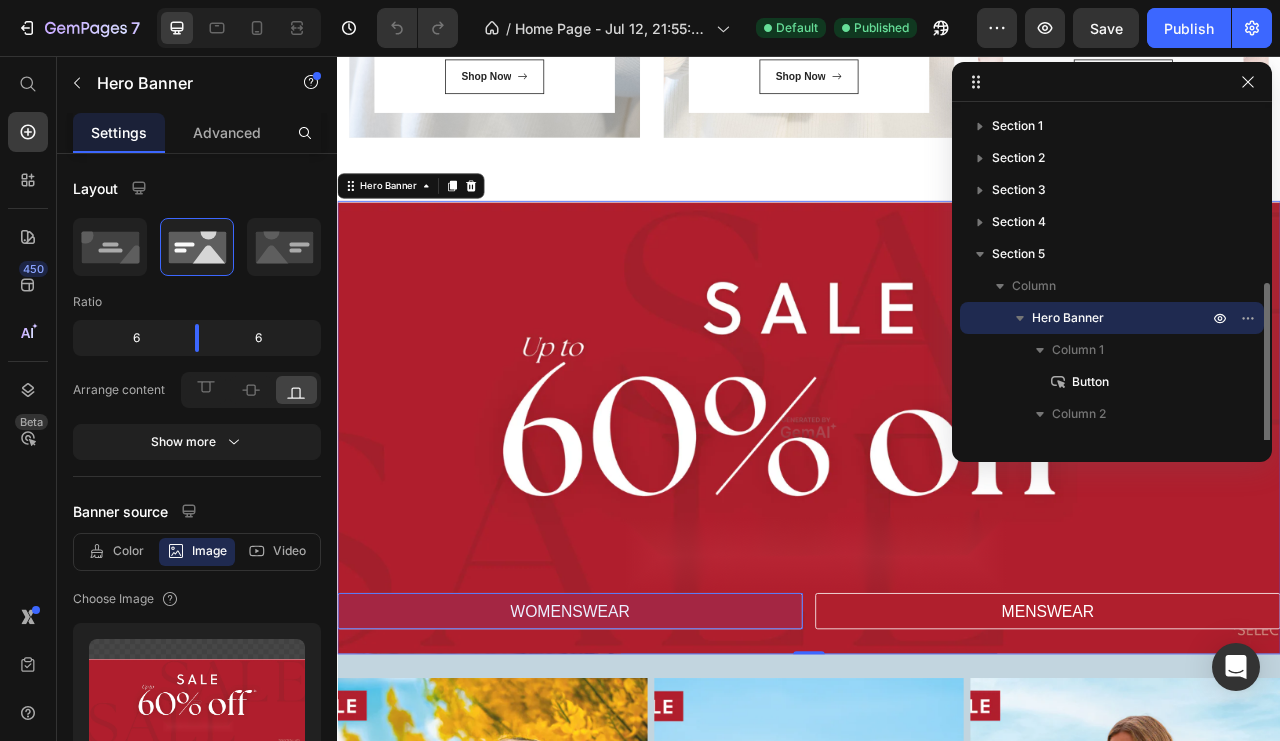 scroll, scrollTop: 100, scrollLeft: 0, axis: vertical 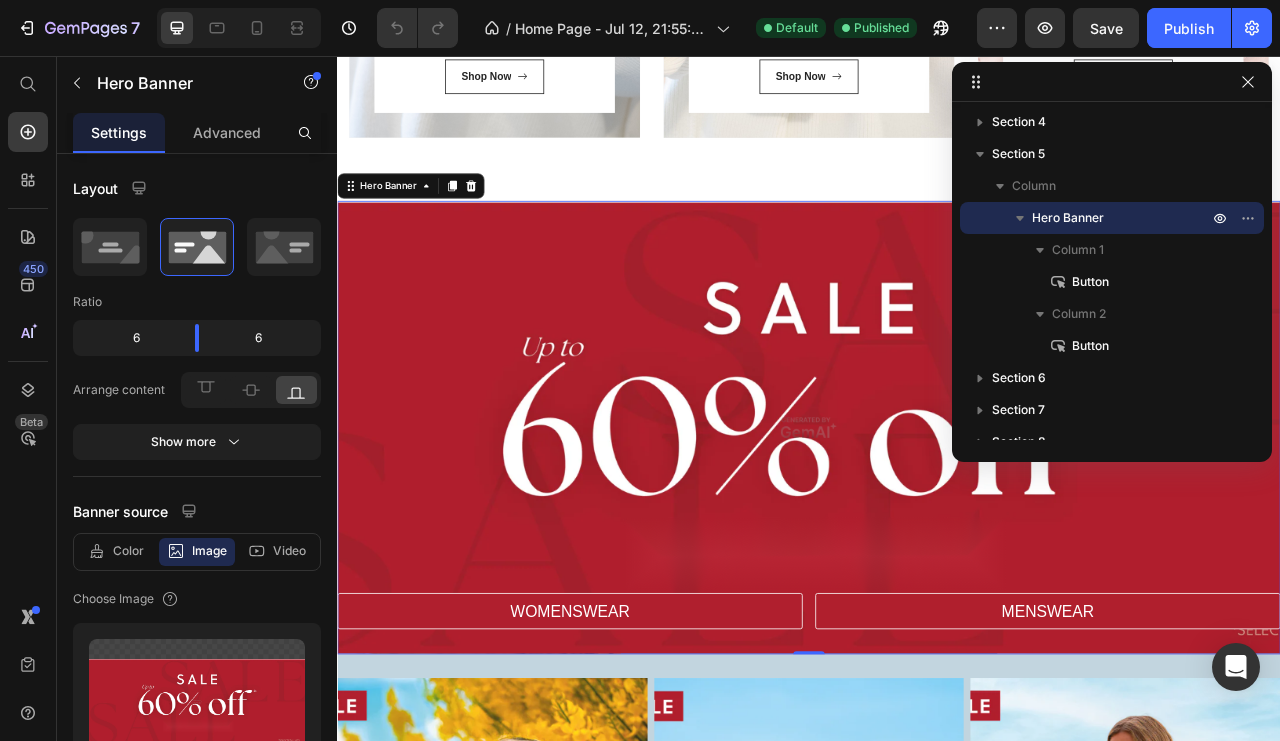 click 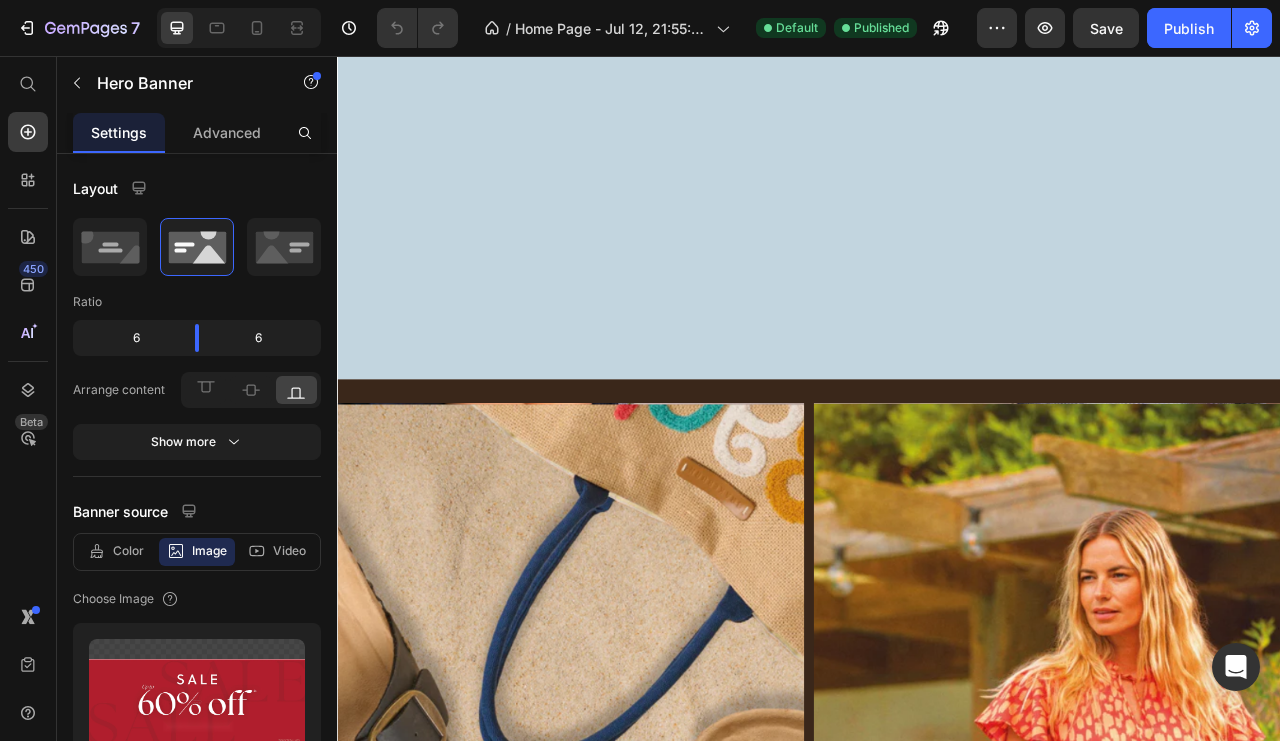 scroll, scrollTop: 4600, scrollLeft: 0, axis: vertical 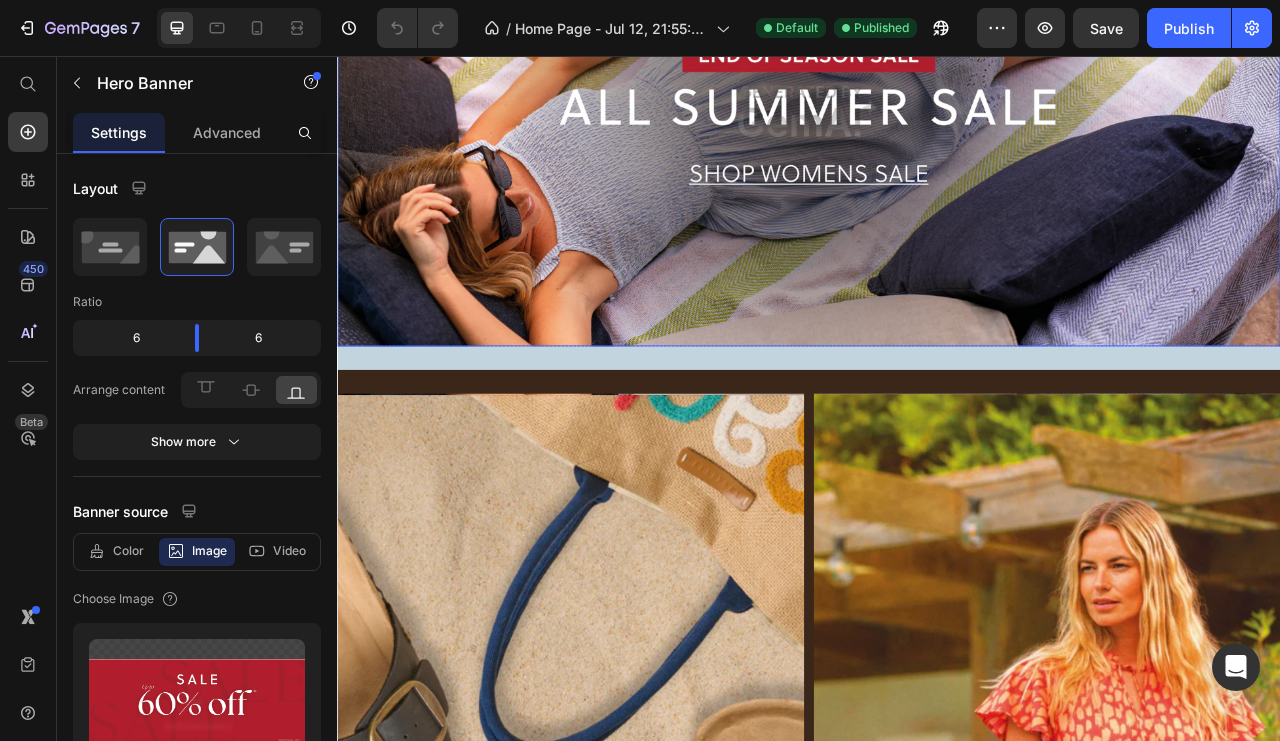 click at bounding box center (937, 126) 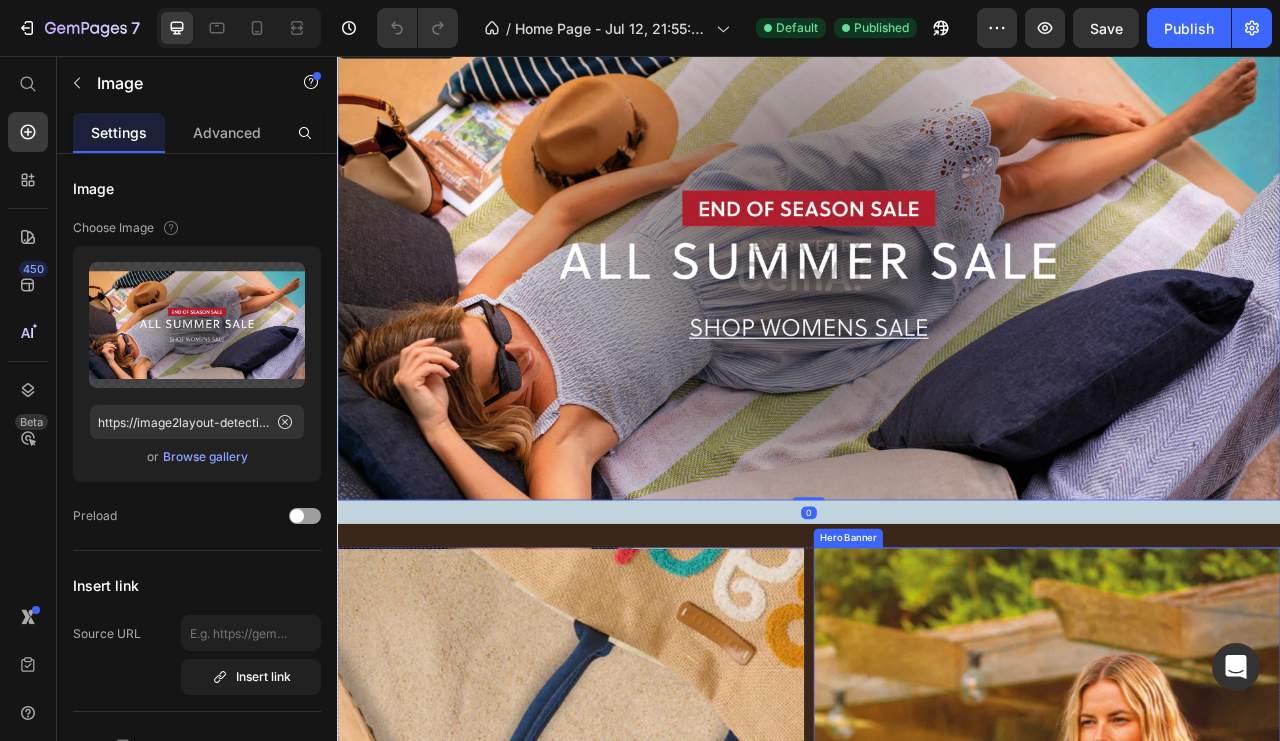scroll, scrollTop: 4400, scrollLeft: 0, axis: vertical 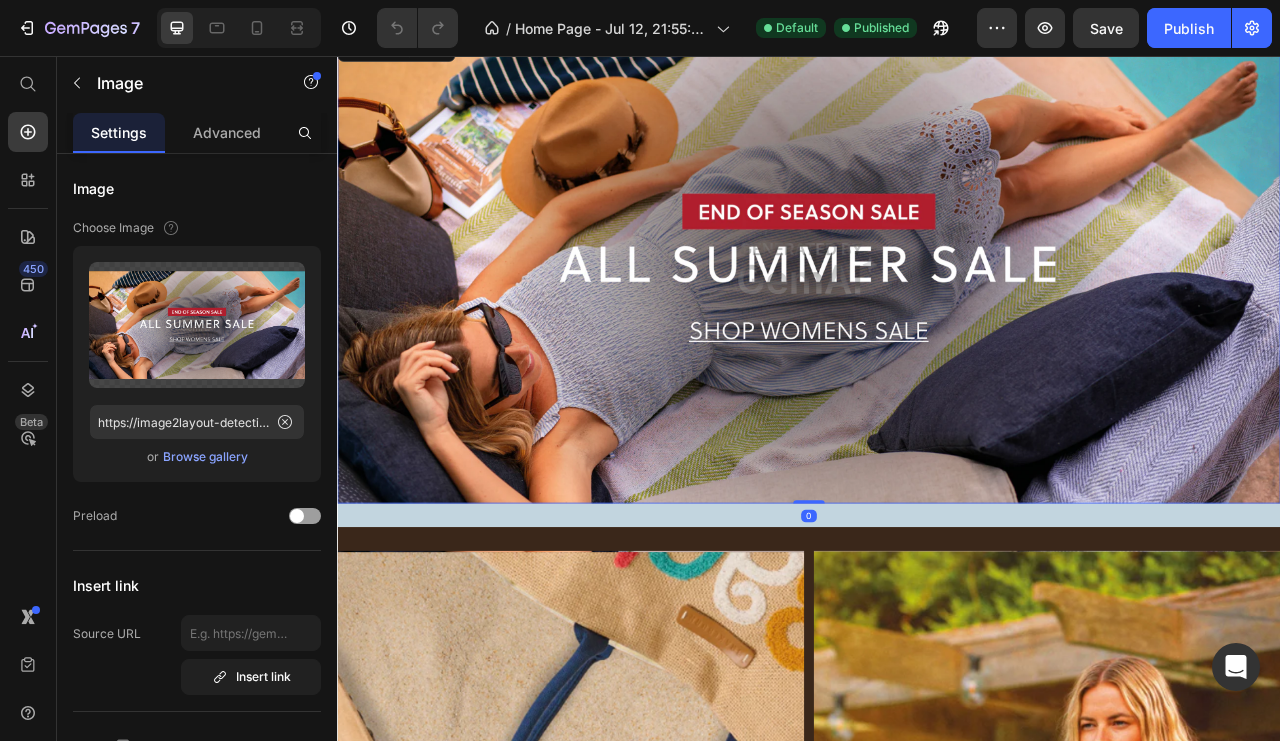 click at bounding box center (937, 326) 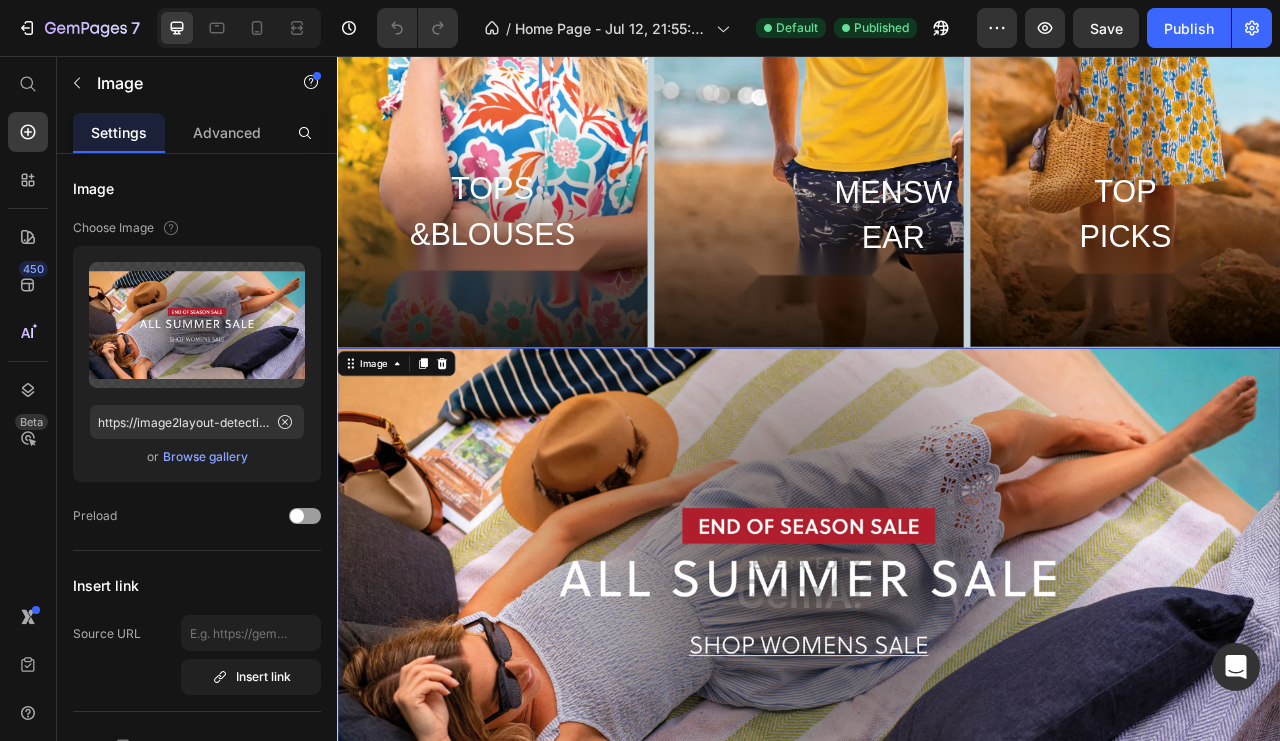 scroll, scrollTop: 4300, scrollLeft: 0, axis: vertical 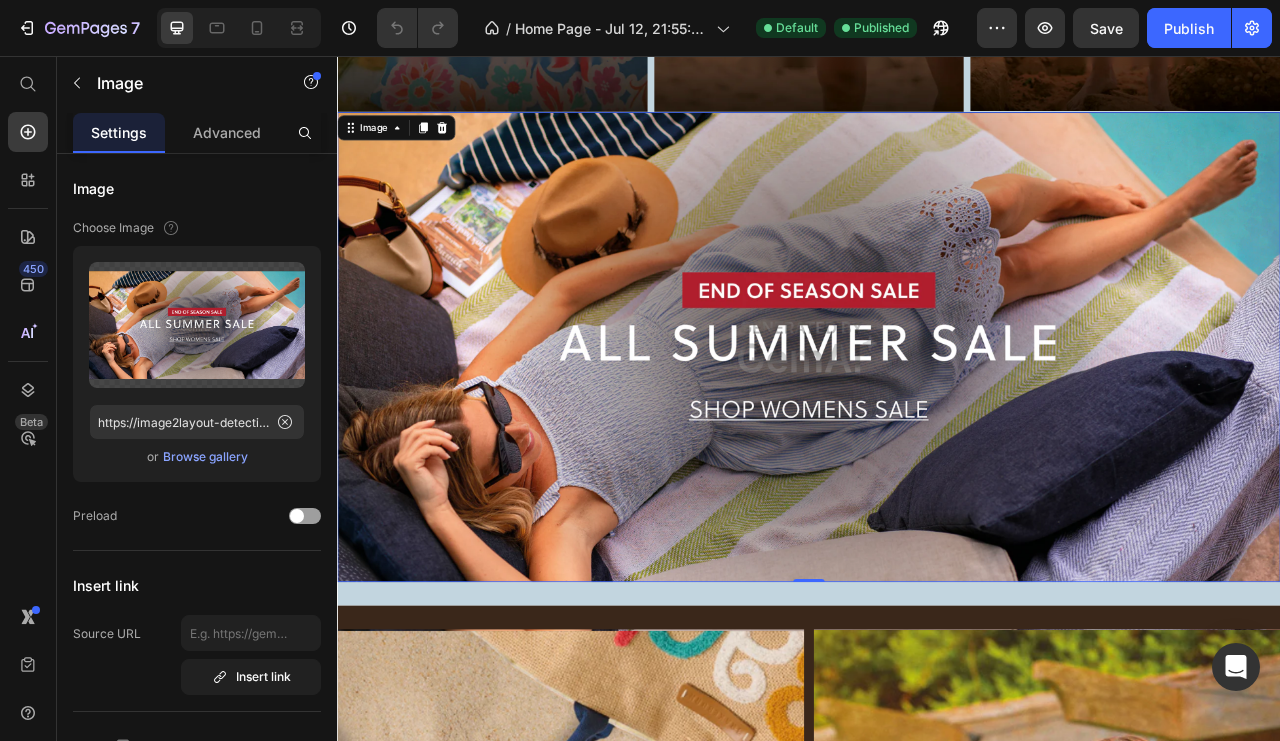 click at bounding box center (937, 426) 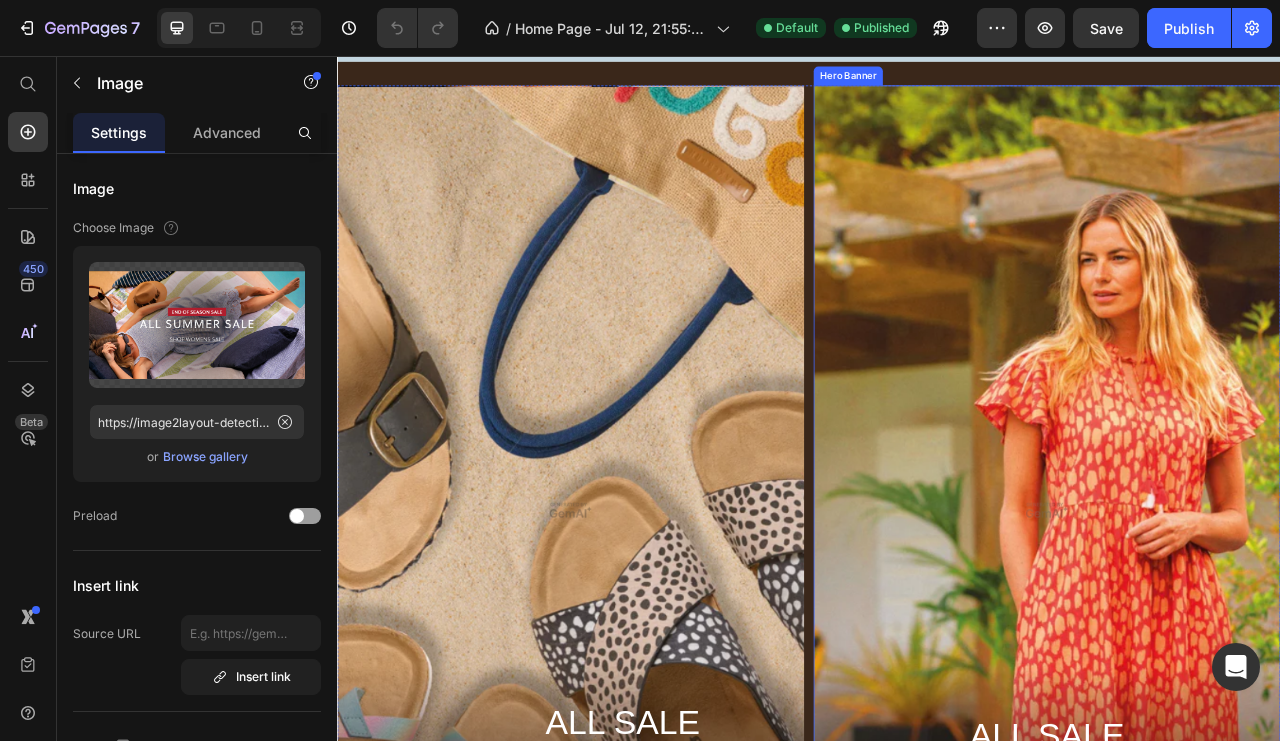 scroll, scrollTop: 5200, scrollLeft: 0, axis: vertical 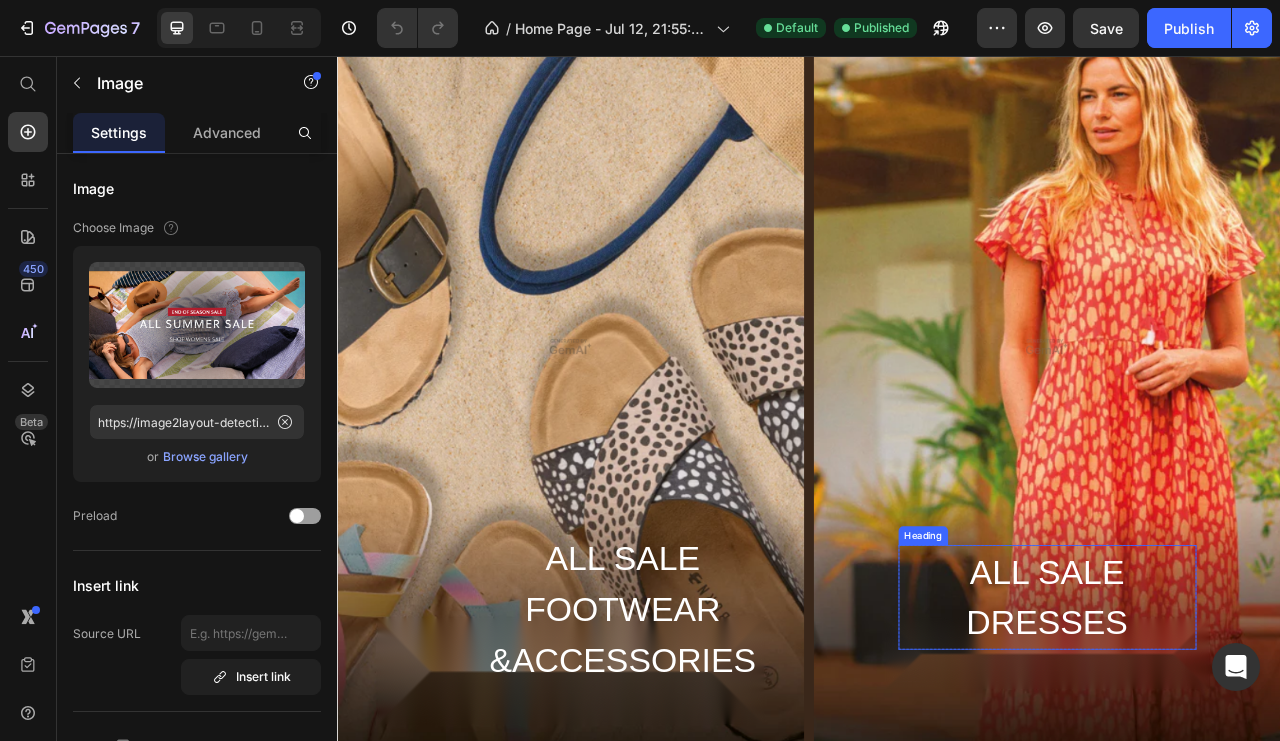 click on "ALL SALE DRESSES" at bounding box center (1240, 744) 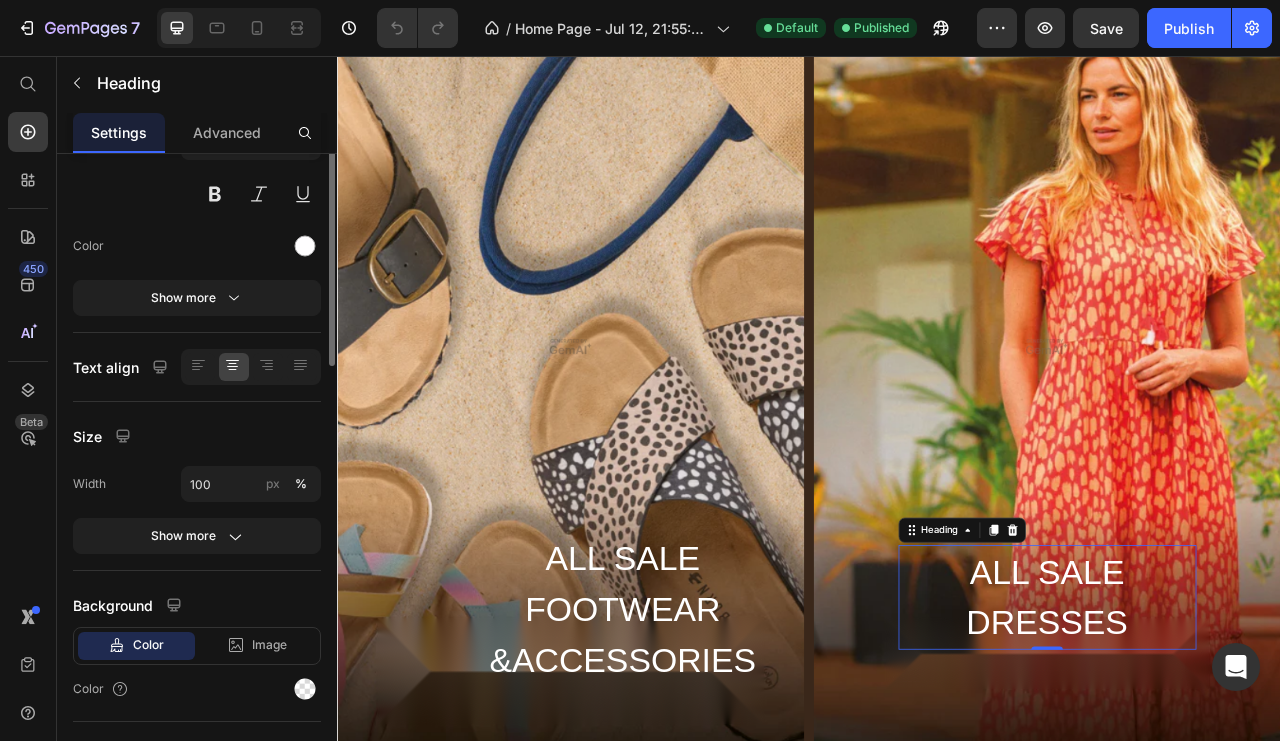 scroll, scrollTop: 0, scrollLeft: 0, axis: both 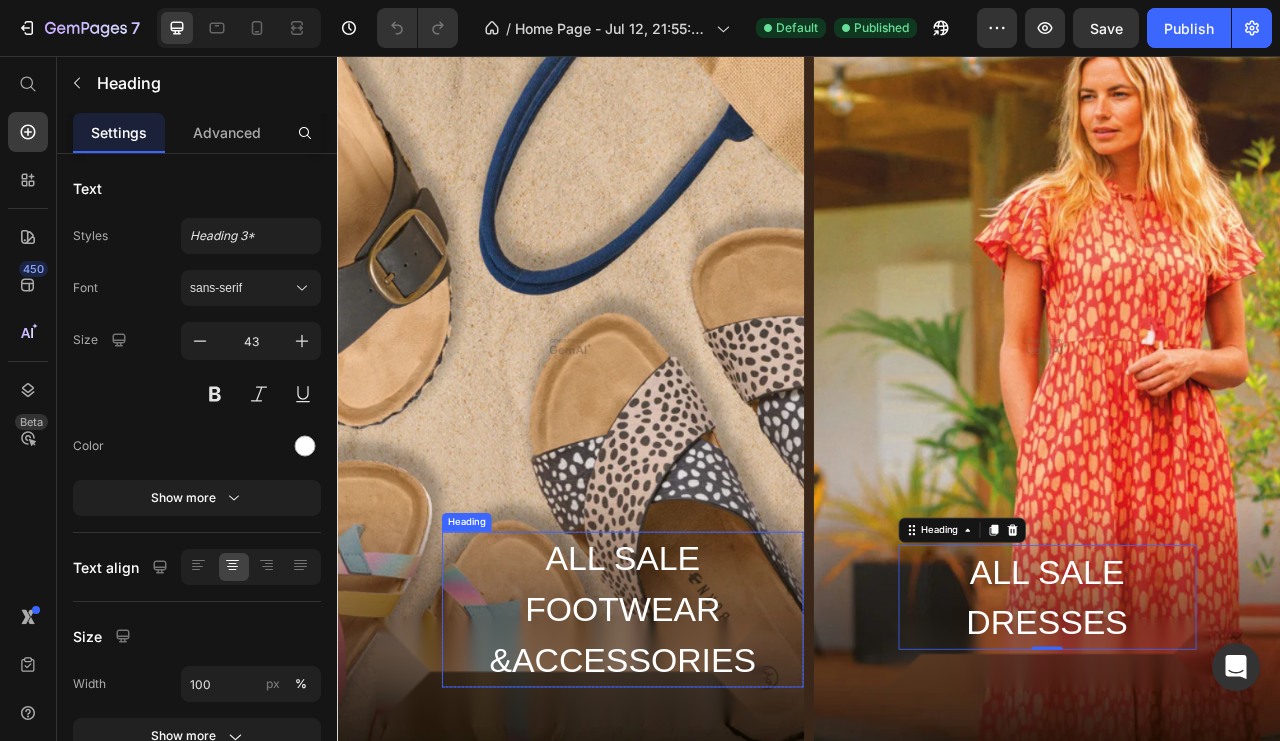 click on "ALL SALE FOOTWEAR &ACCESSORIES" at bounding box center (700, 760) 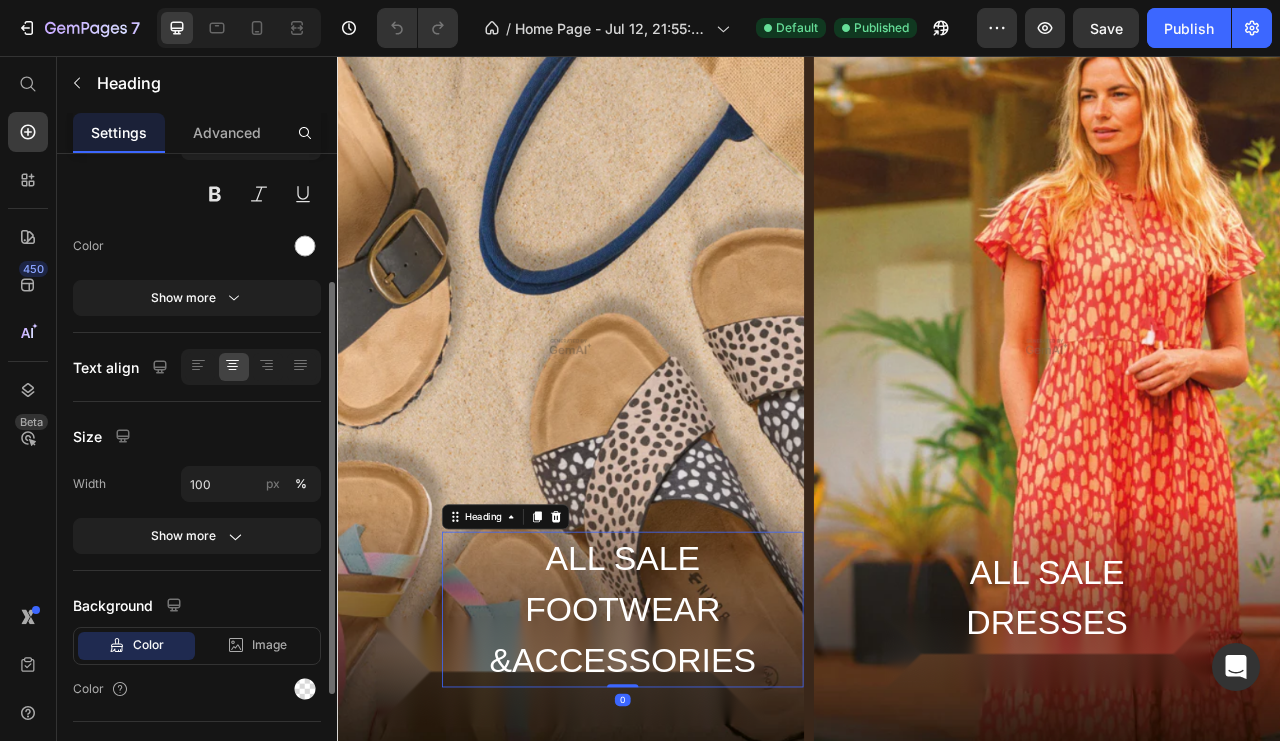 scroll, scrollTop: 364, scrollLeft: 0, axis: vertical 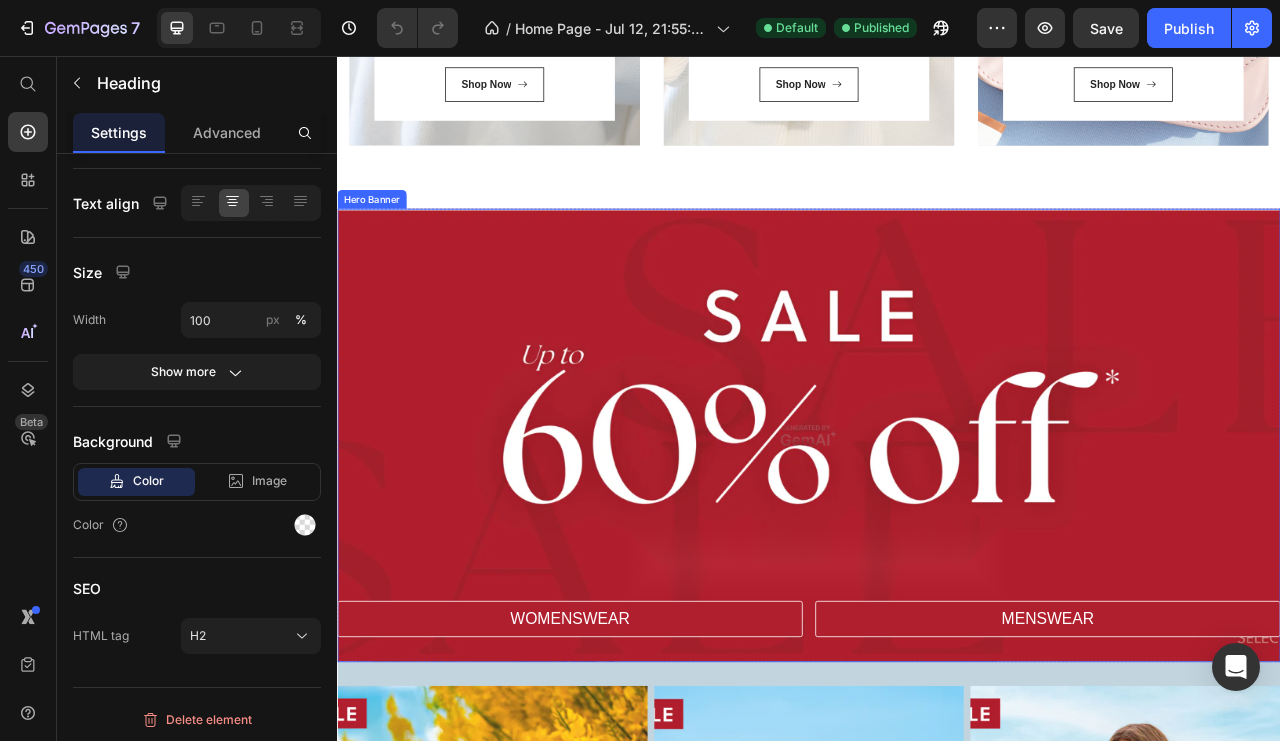 click at bounding box center (937, 538) 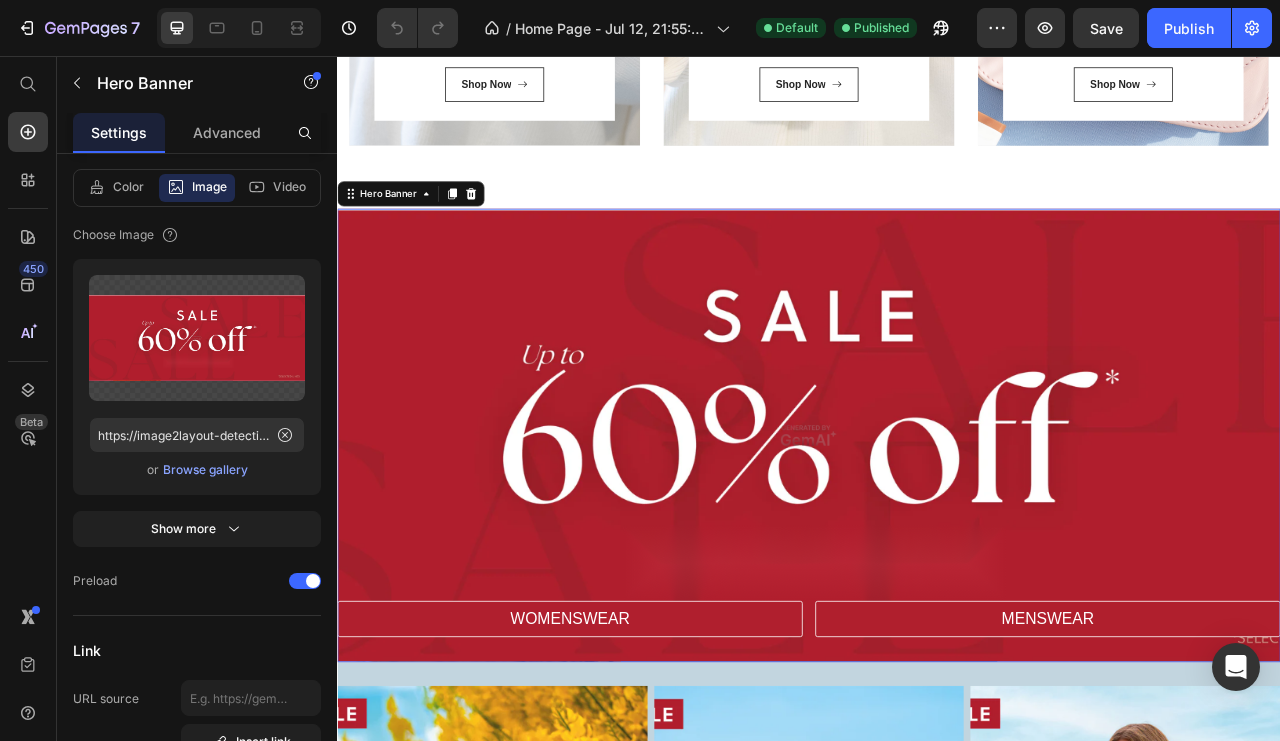 scroll, scrollTop: 0, scrollLeft: 0, axis: both 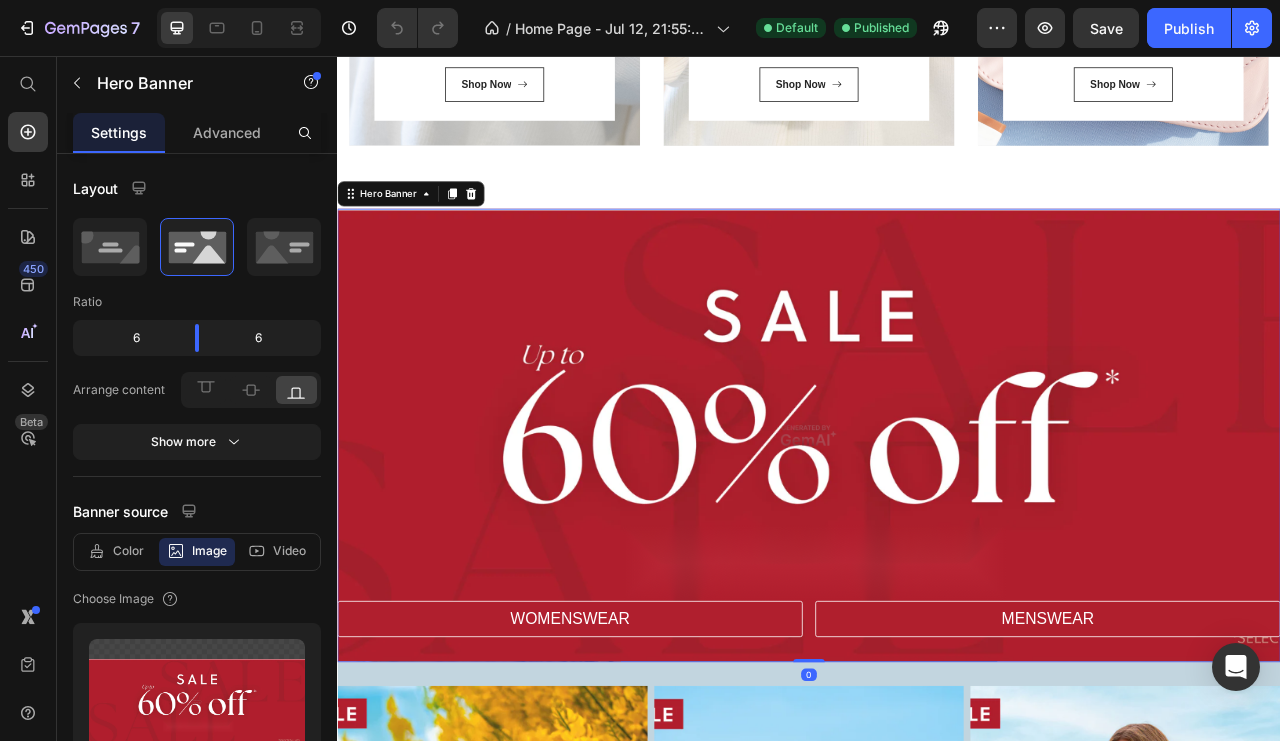 click at bounding box center [197, 702] 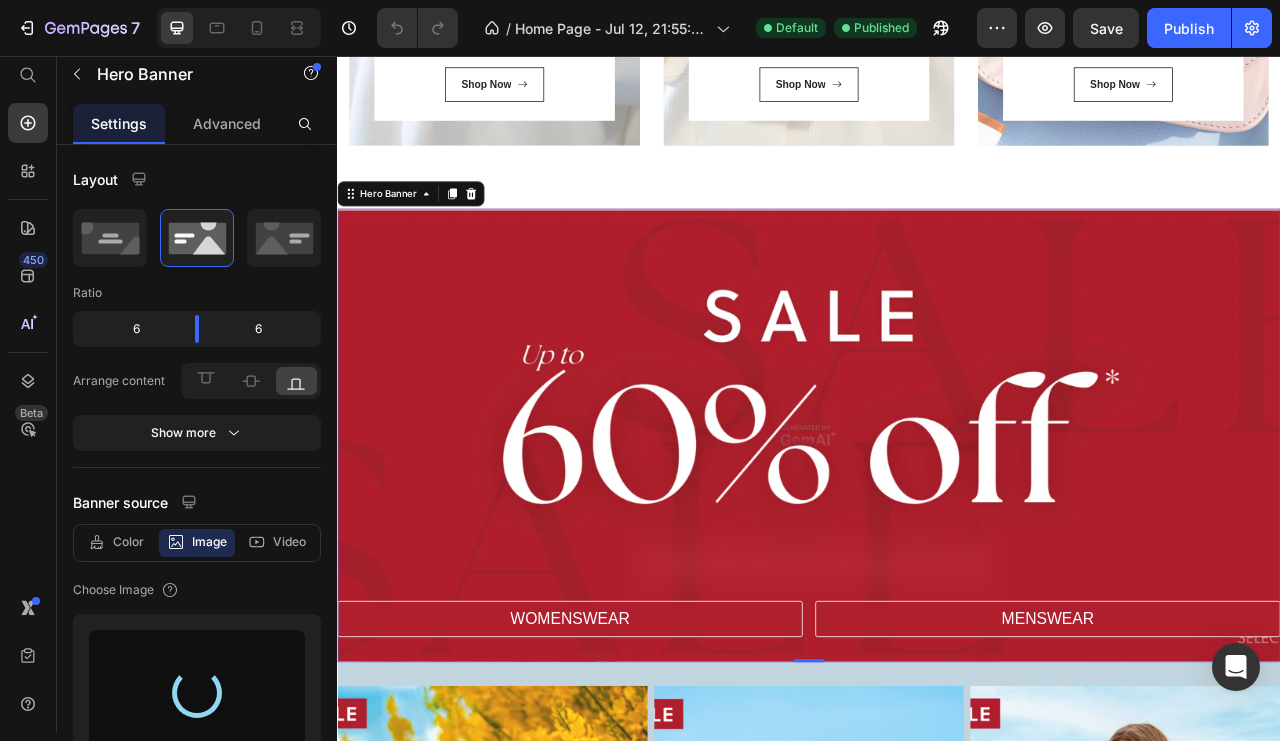 type on "https://cdn.shopify.com/s/files/1/0930/5535/3216/files/[FILENAME].jpg" 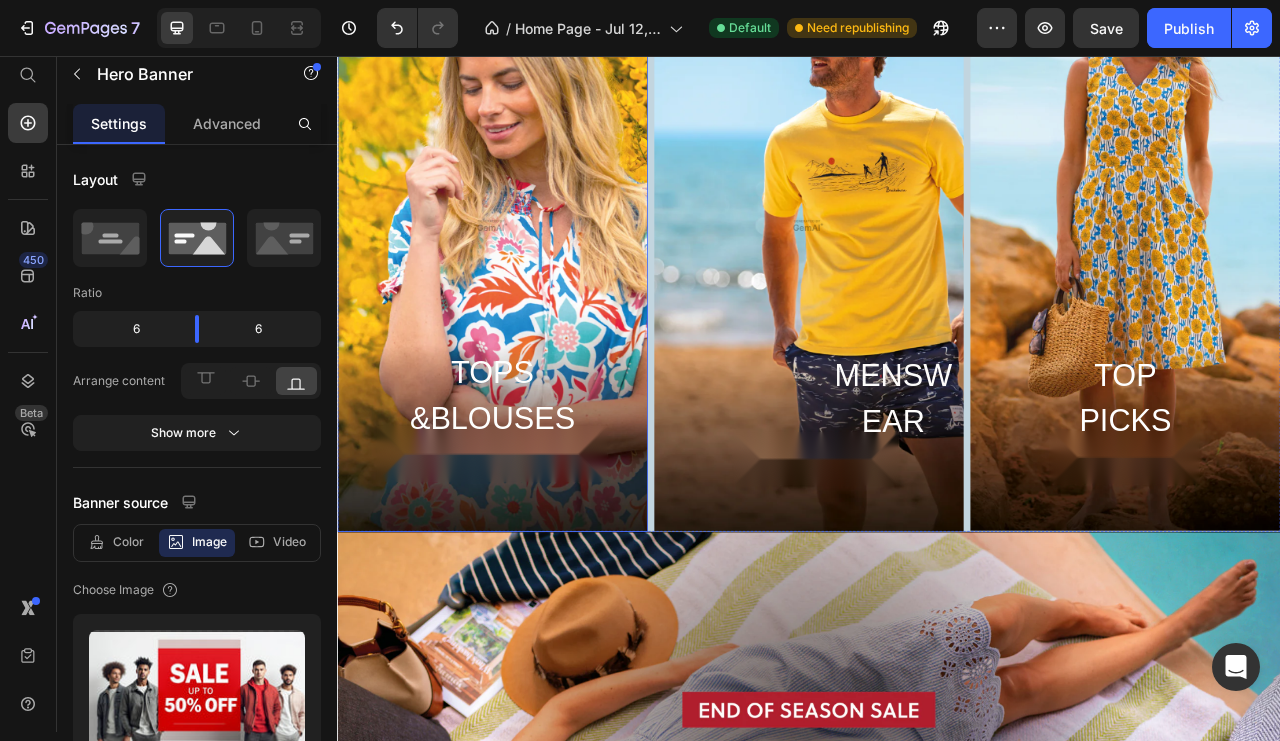 scroll, scrollTop: 3690, scrollLeft: 0, axis: vertical 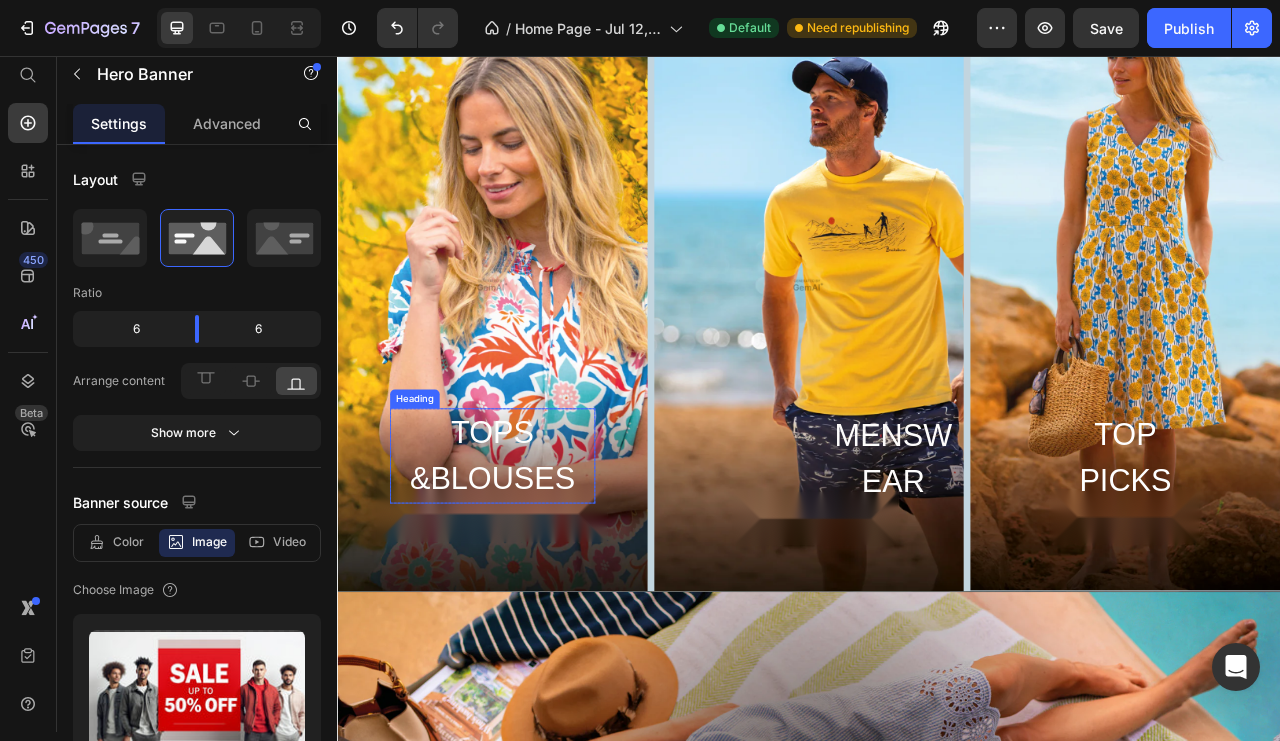 click on "TOPS &BLOUSES" at bounding box center (534, 564) 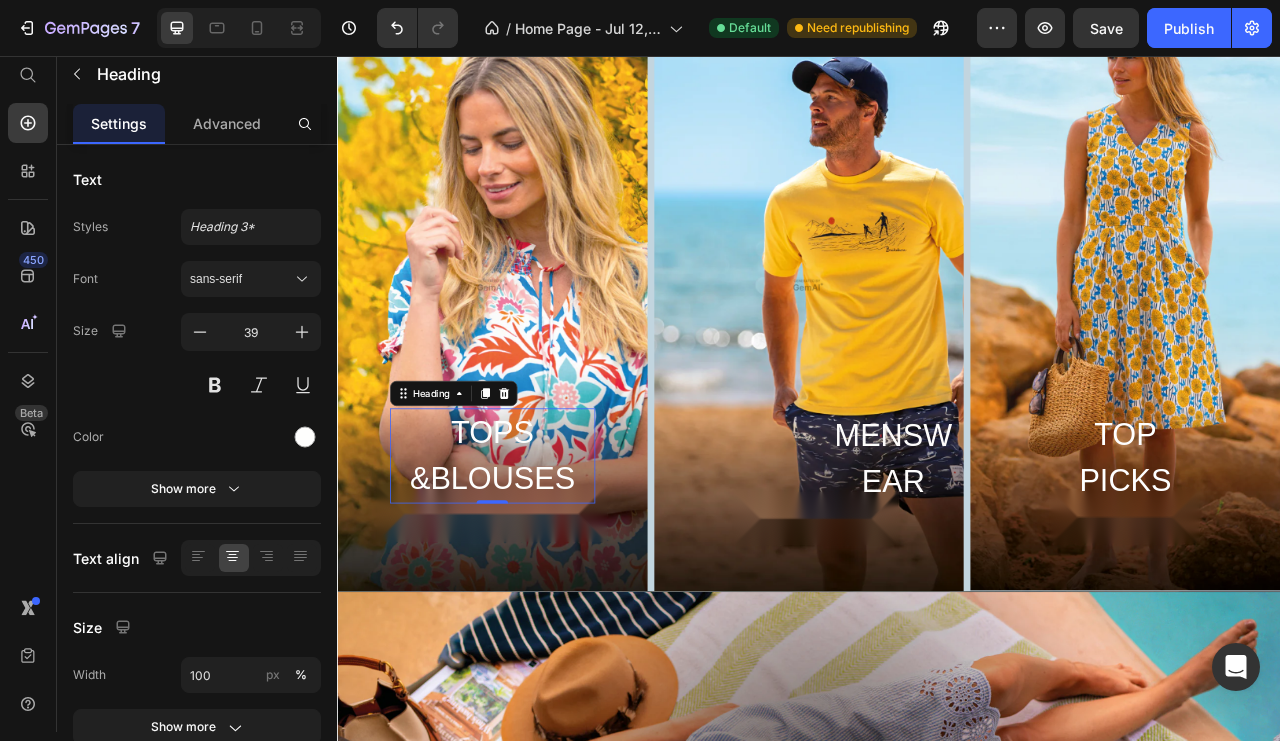 click on "Advanced" at bounding box center (227, 123) 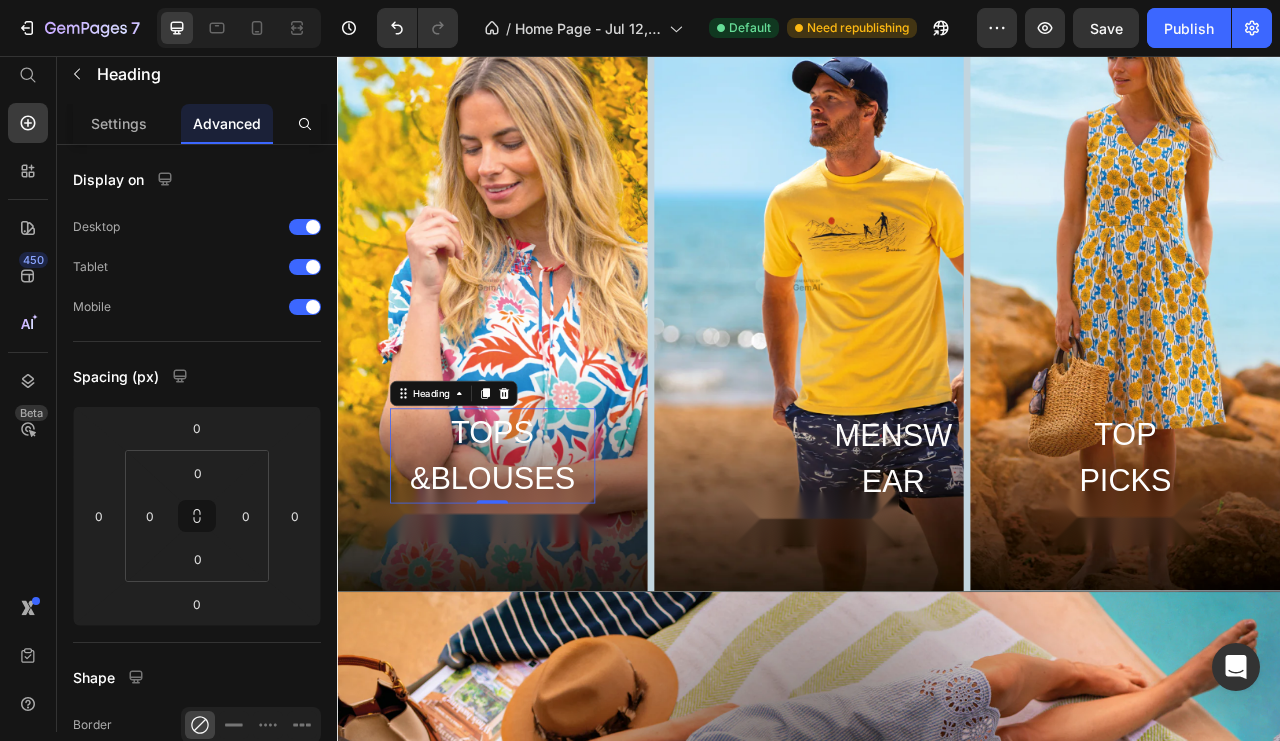click on "Settings" at bounding box center (119, 123) 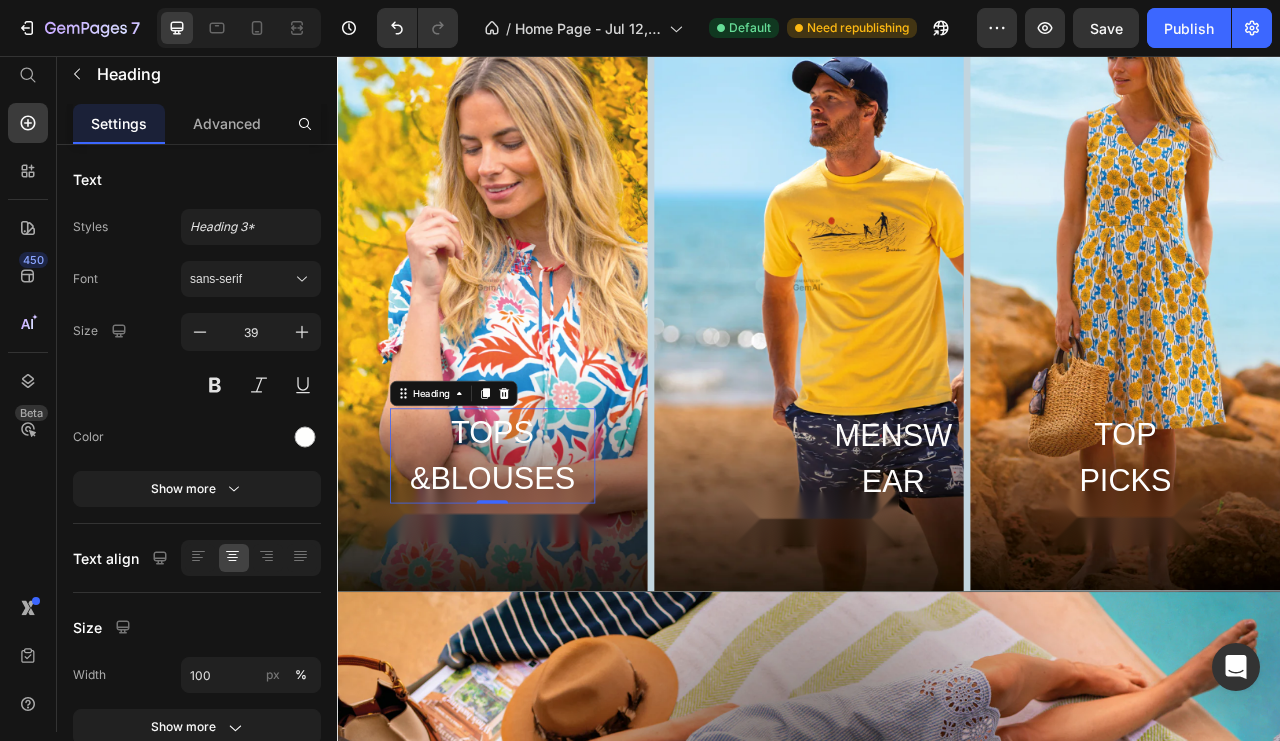 scroll, scrollTop: 100, scrollLeft: 0, axis: vertical 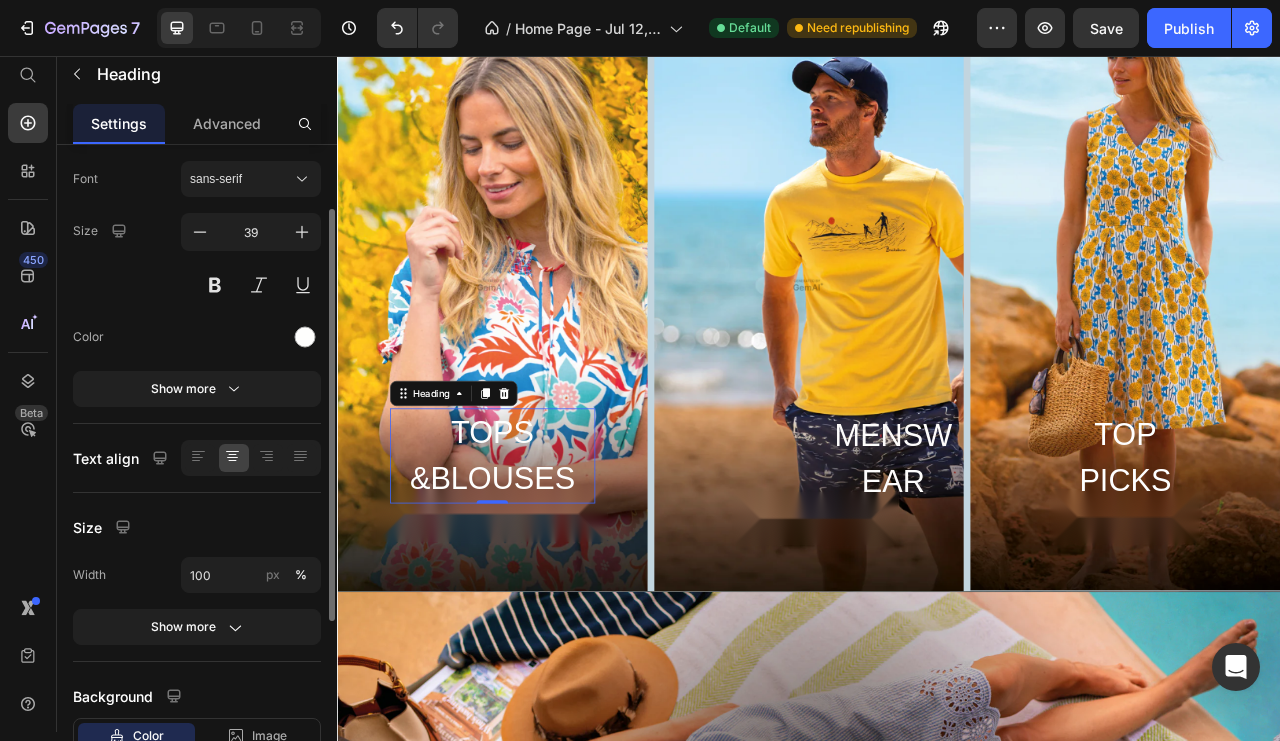 click 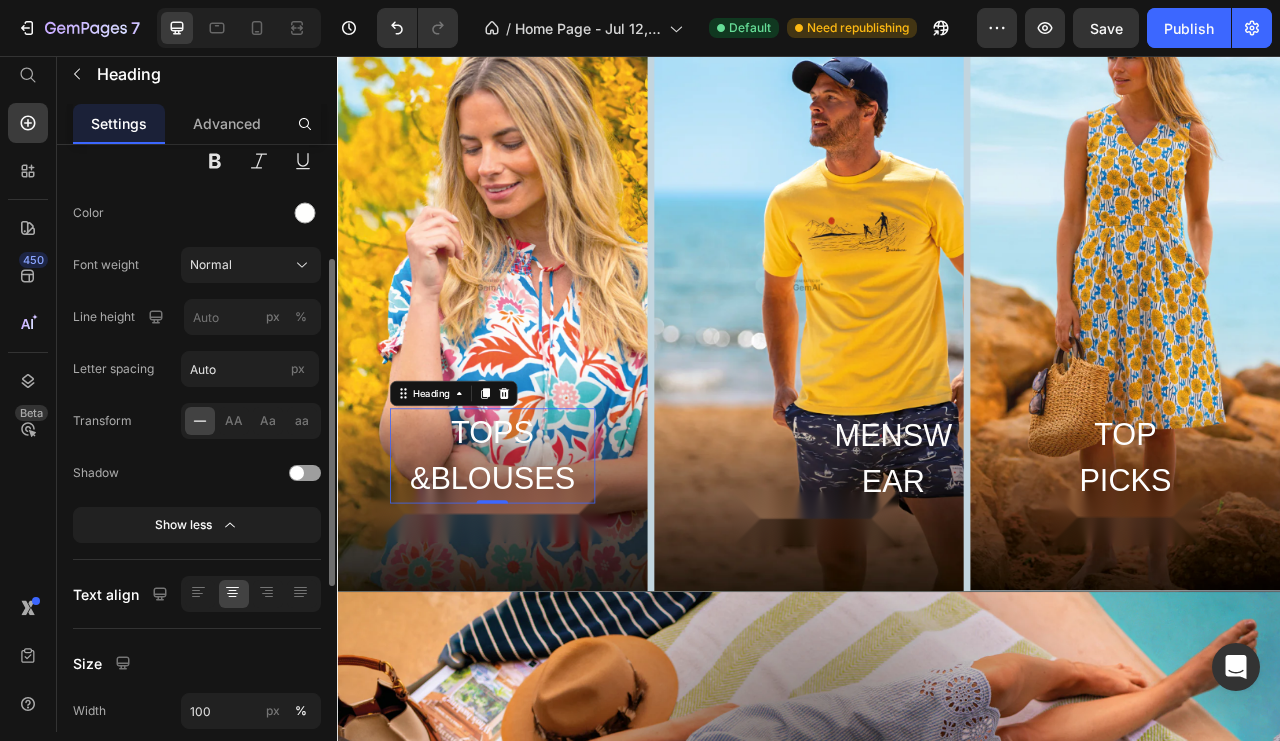 scroll, scrollTop: 0, scrollLeft: 0, axis: both 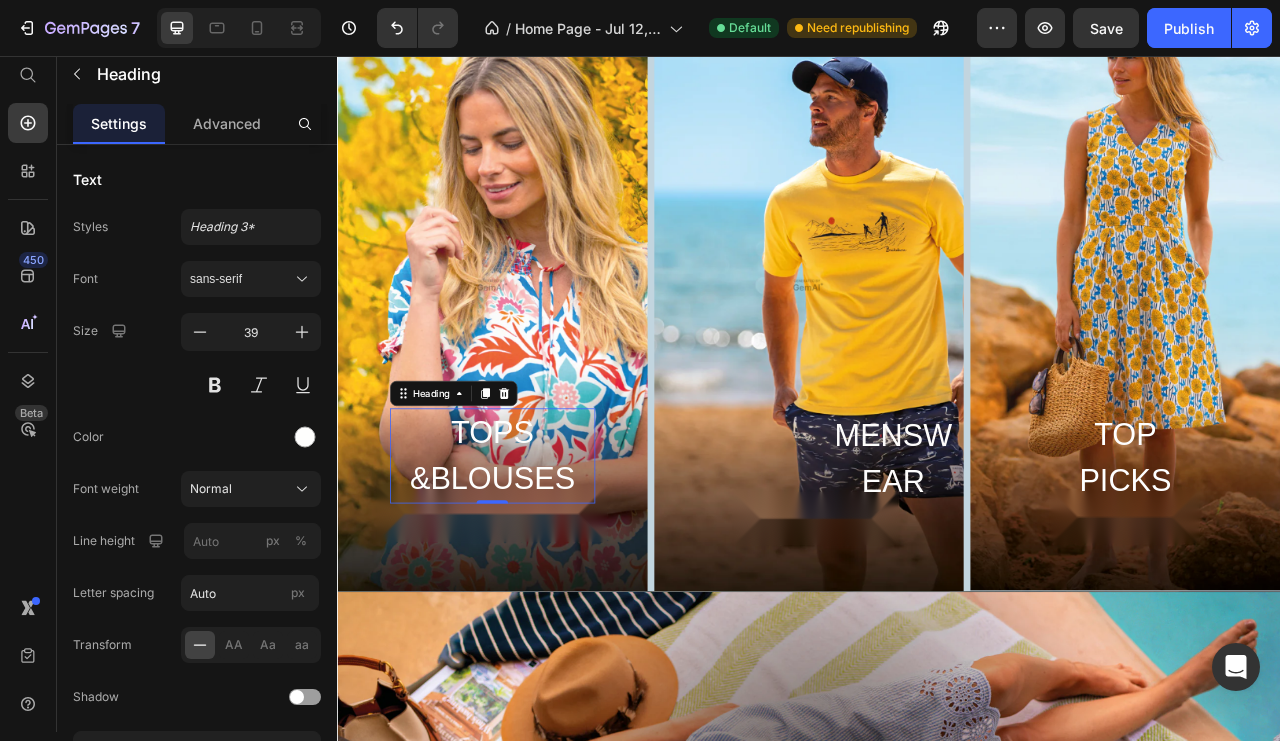 click on "Heading 3*" at bounding box center (251, 227) 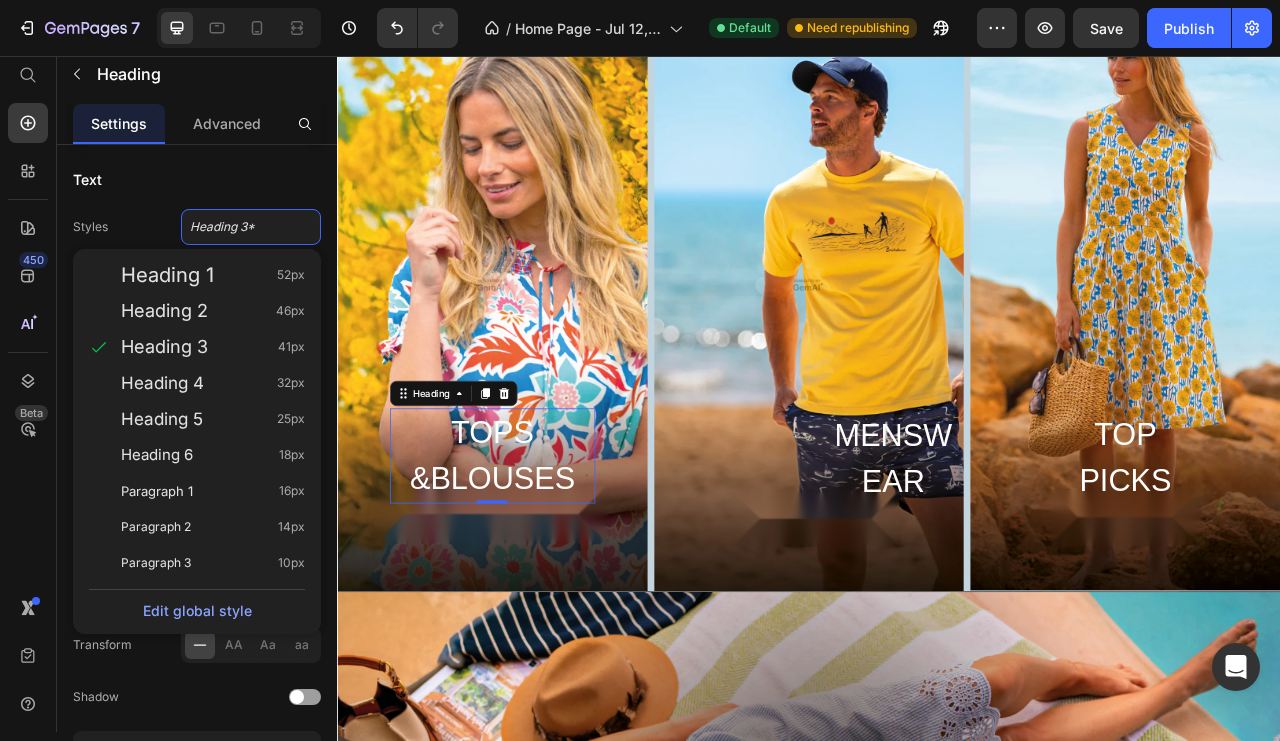 click on "Heading 3*" at bounding box center (251, 227) 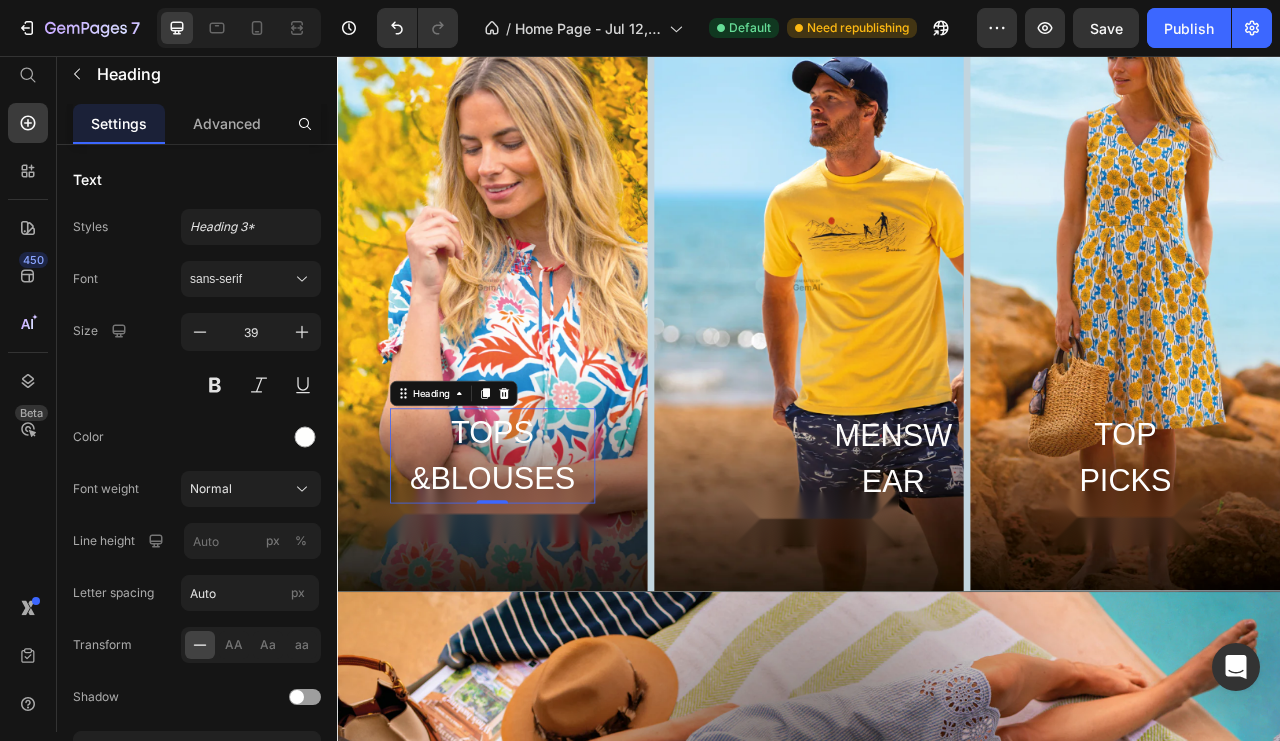 click on "Advanced" at bounding box center (227, 123) 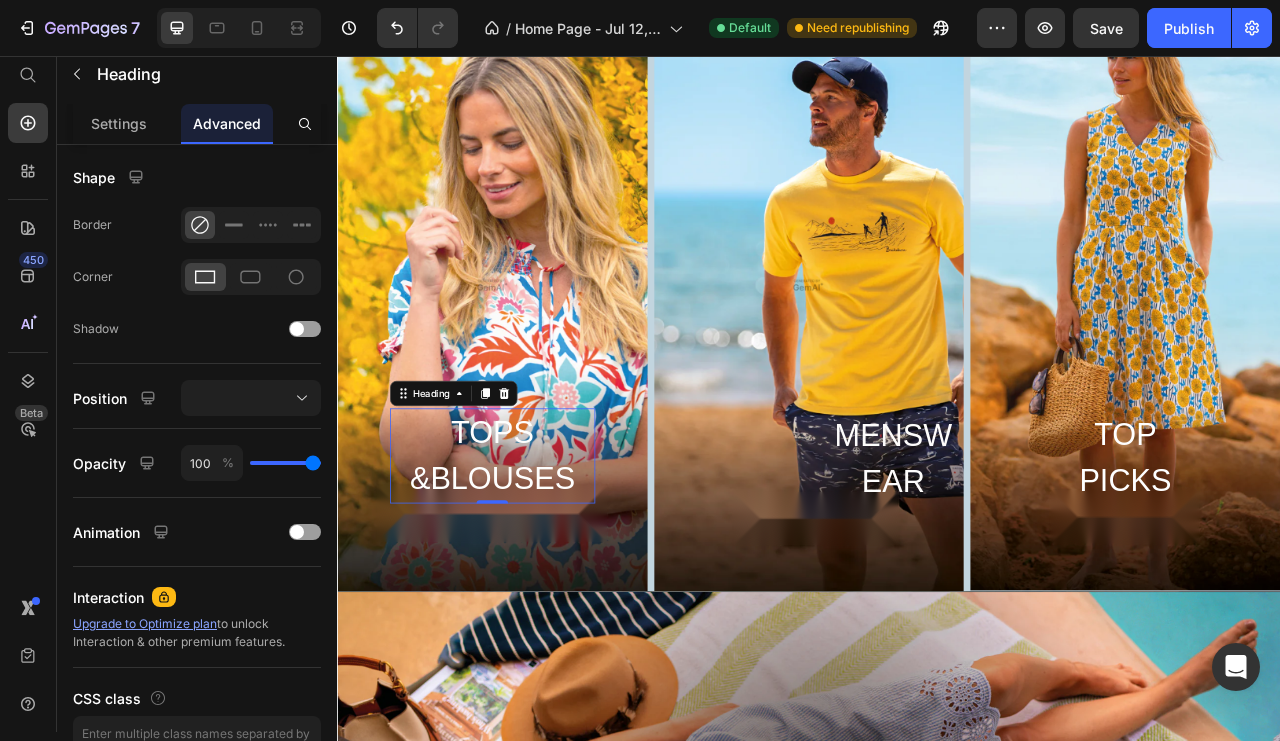 scroll, scrollTop: 621, scrollLeft: 0, axis: vertical 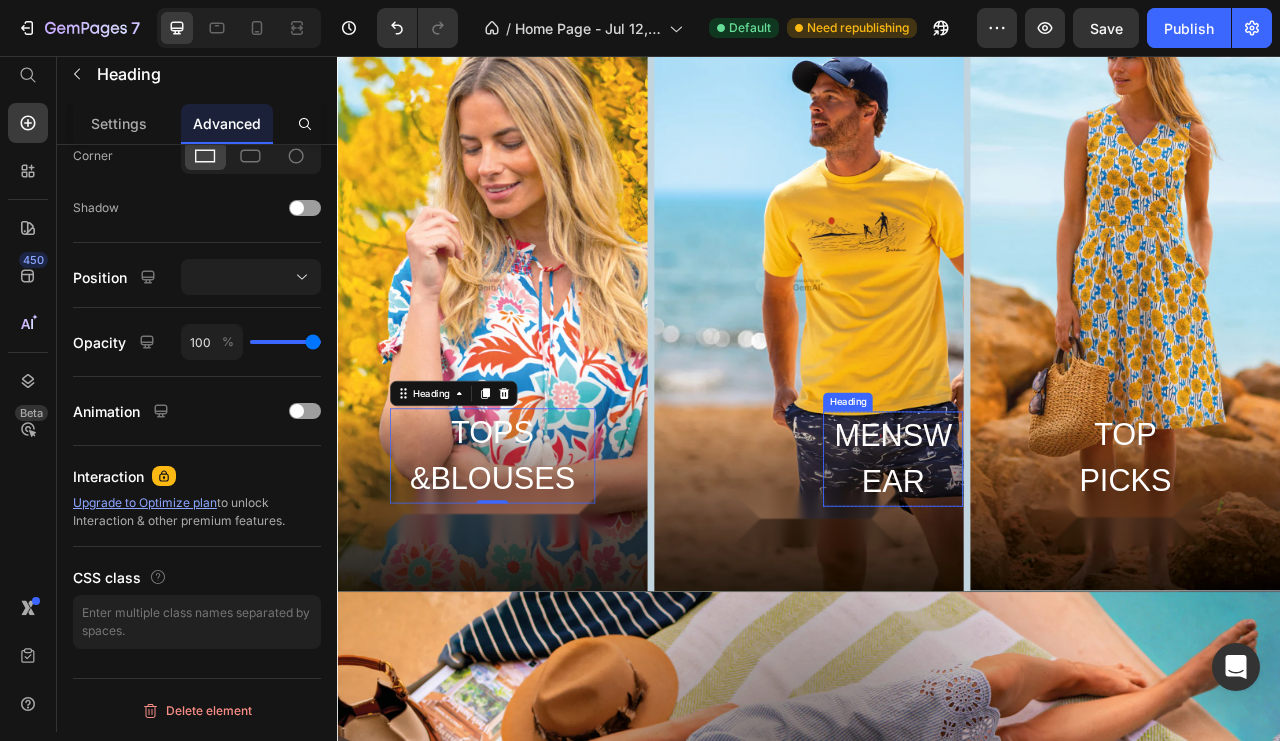 click on "MENSWEAR" at bounding box center [1044, 568] 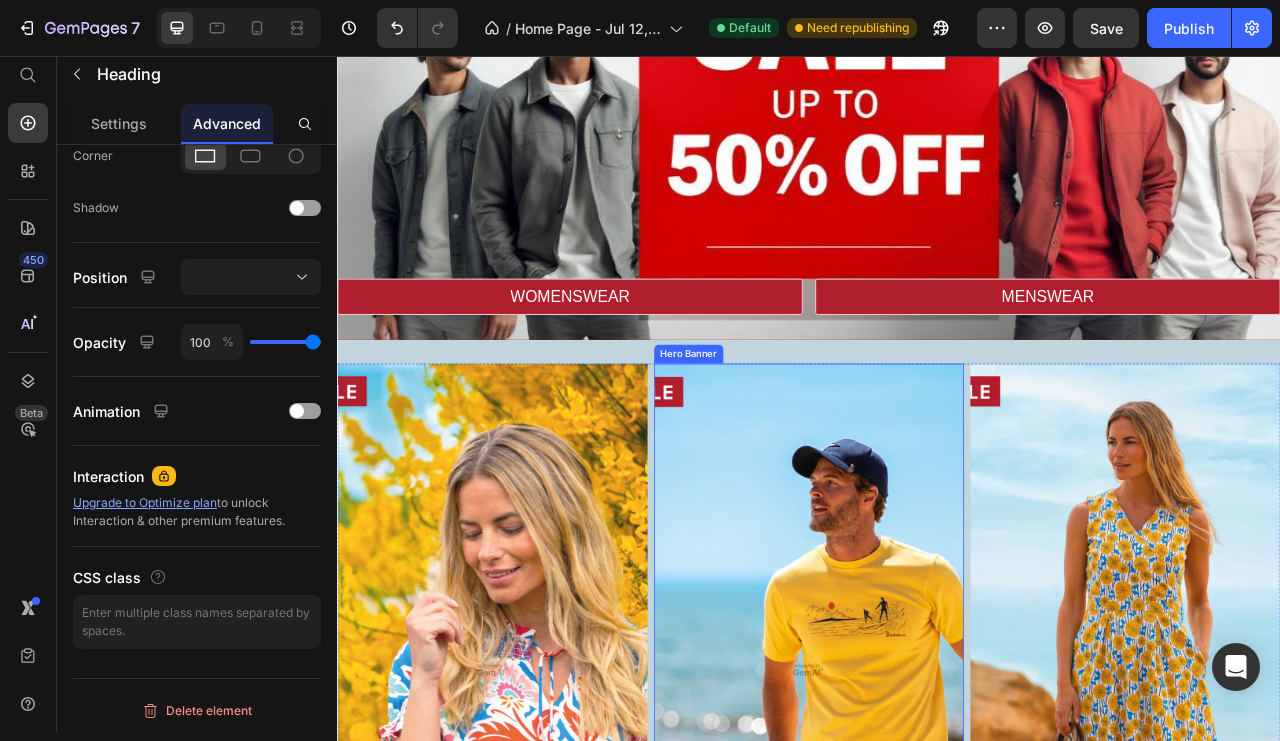 scroll, scrollTop: 3000, scrollLeft: 0, axis: vertical 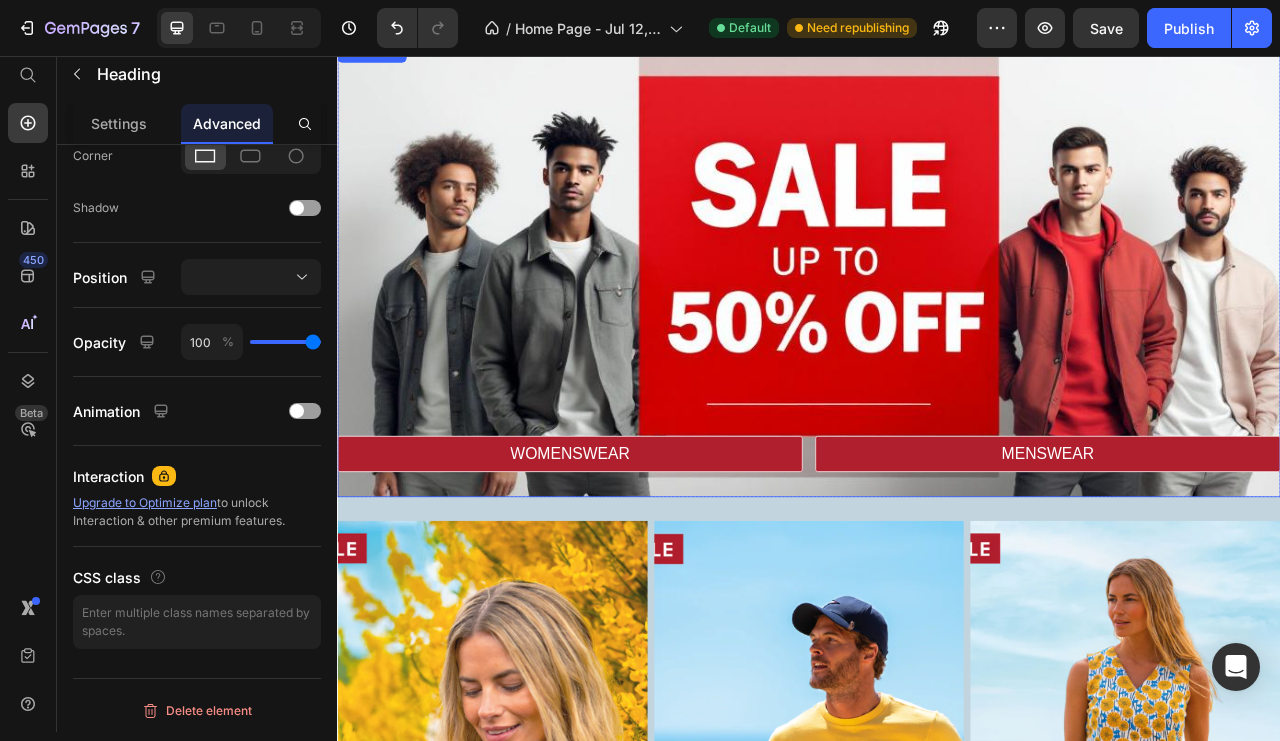 click at bounding box center (937, 328) 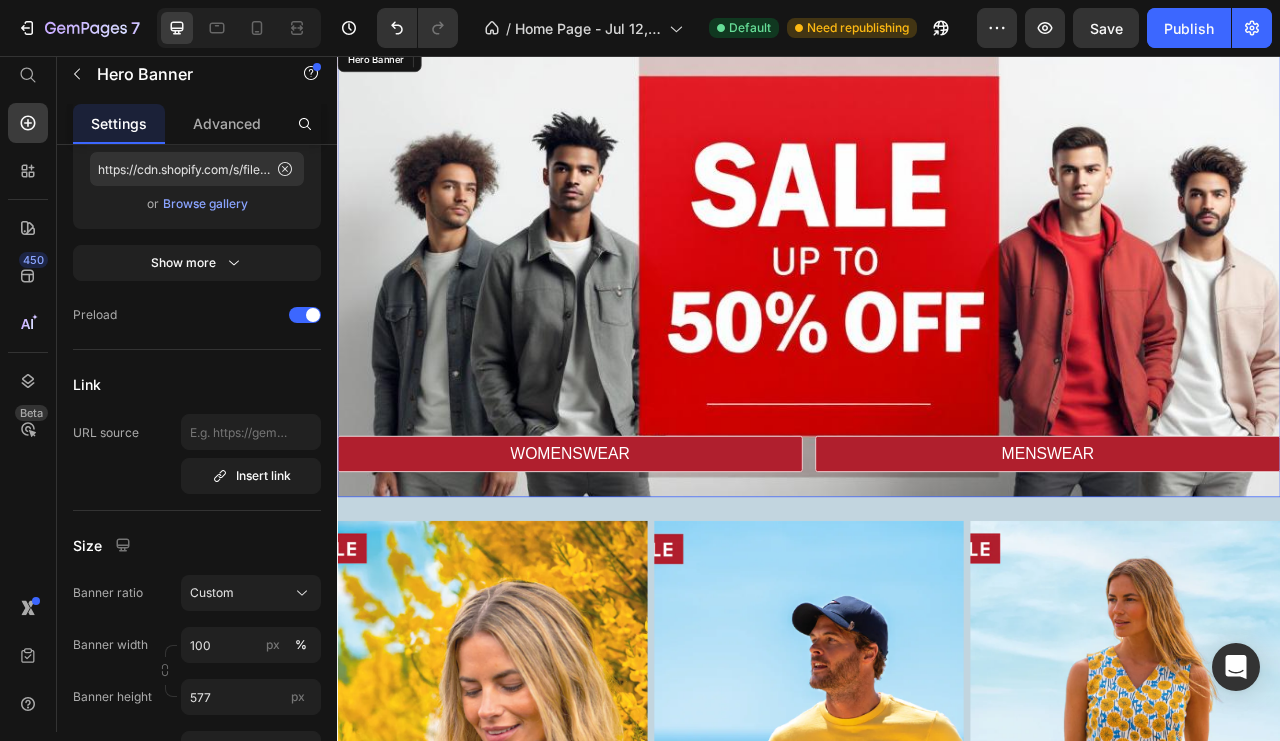 scroll, scrollTop: 0, scrollLeft: 0, axis: both 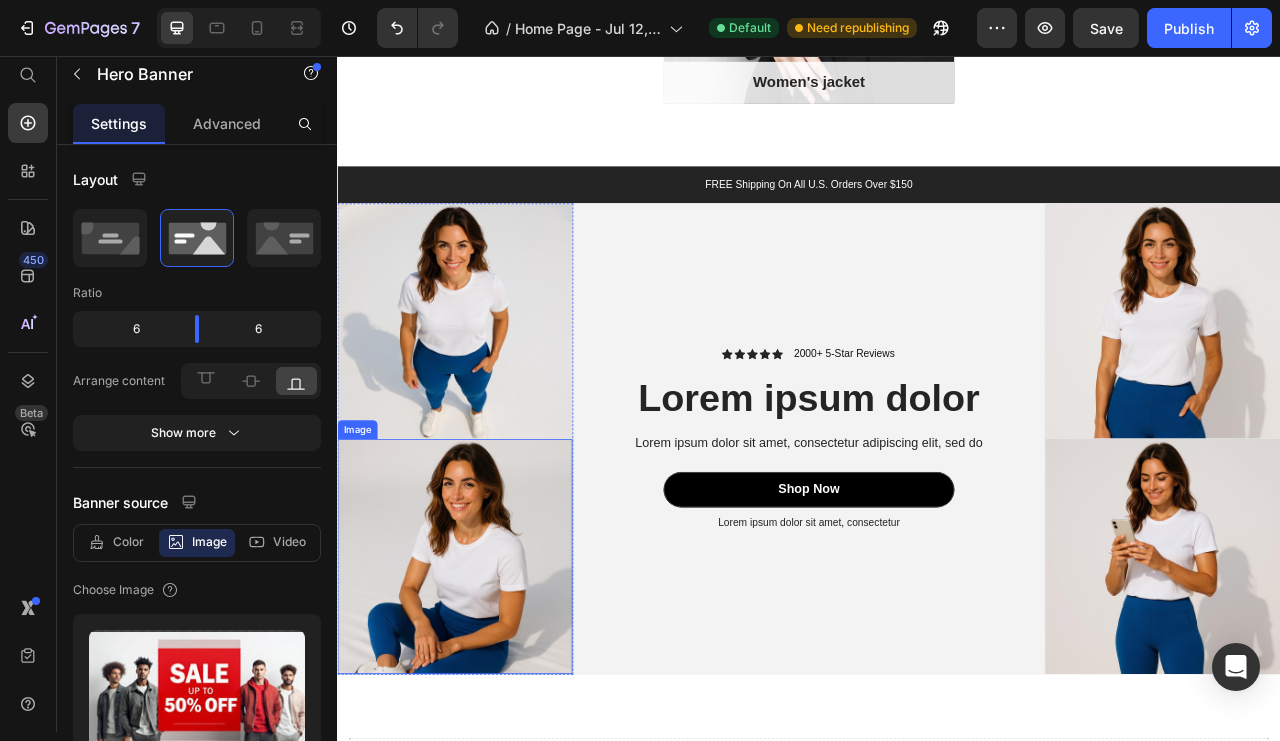 click at bounding box center (486, 392) 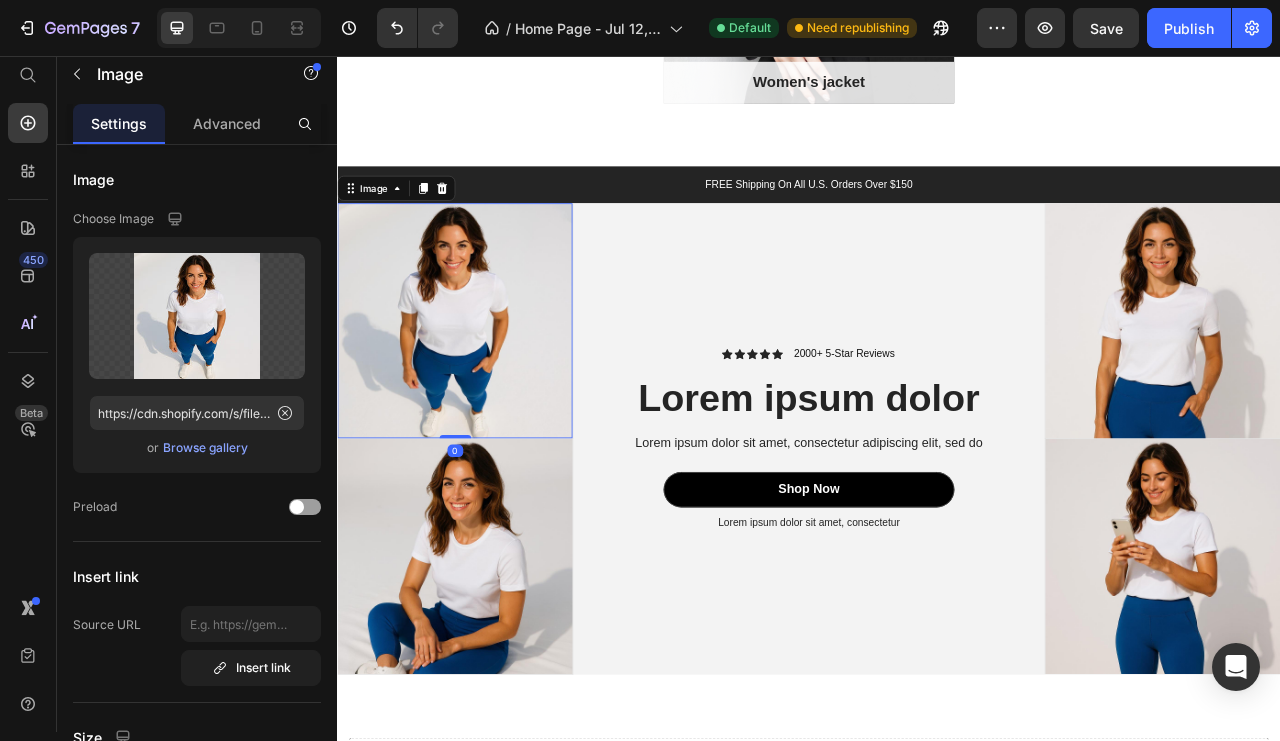 click at bounding box center (197, 316) 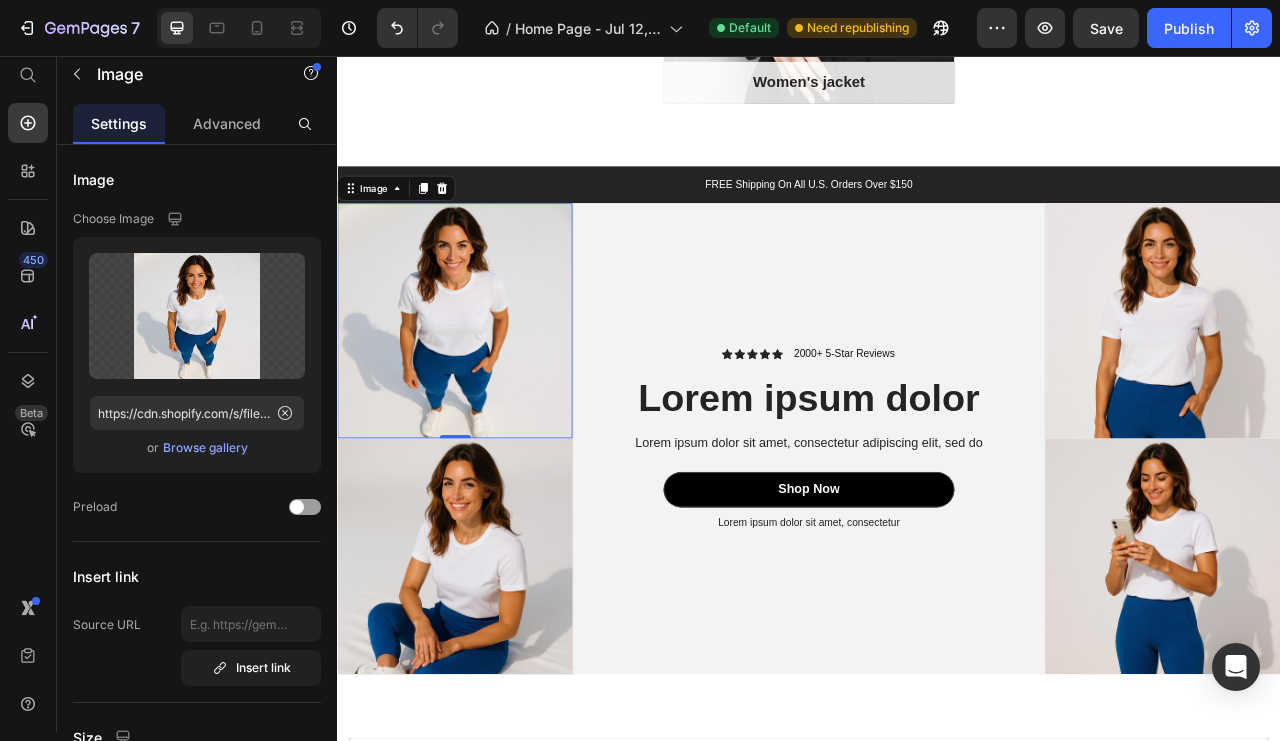 click on "Browse gallery" at bounding box center [205, 448] 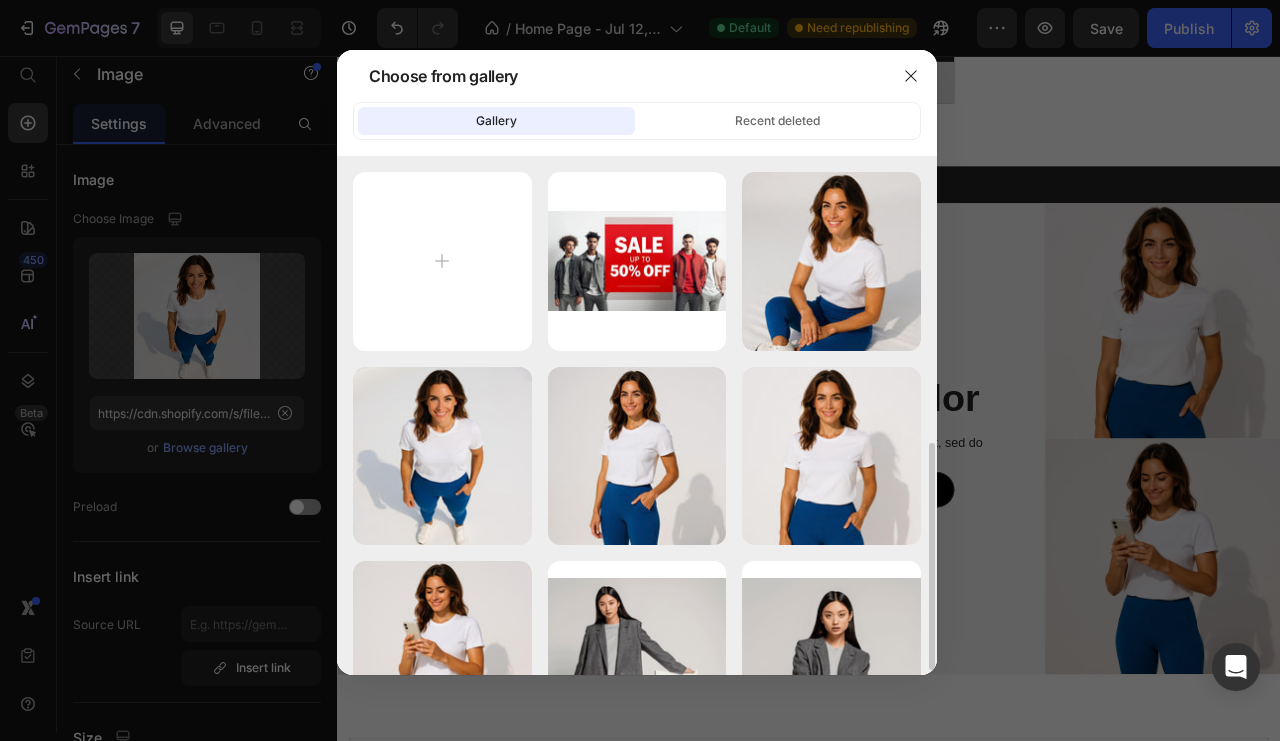 scroll, scrollTop: 300, scrollLeft: 0, axis: vertical 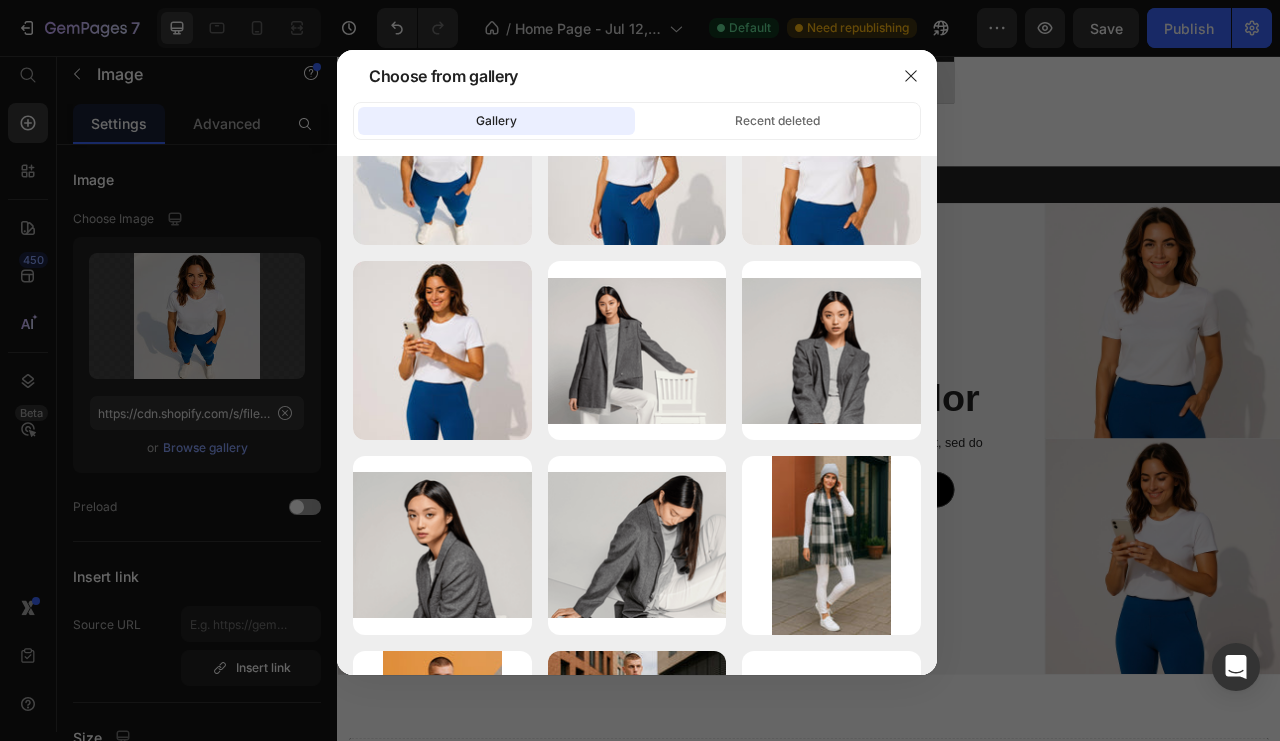 click on "image 4706.png [SIZE]" at bounding box center [0, 0] 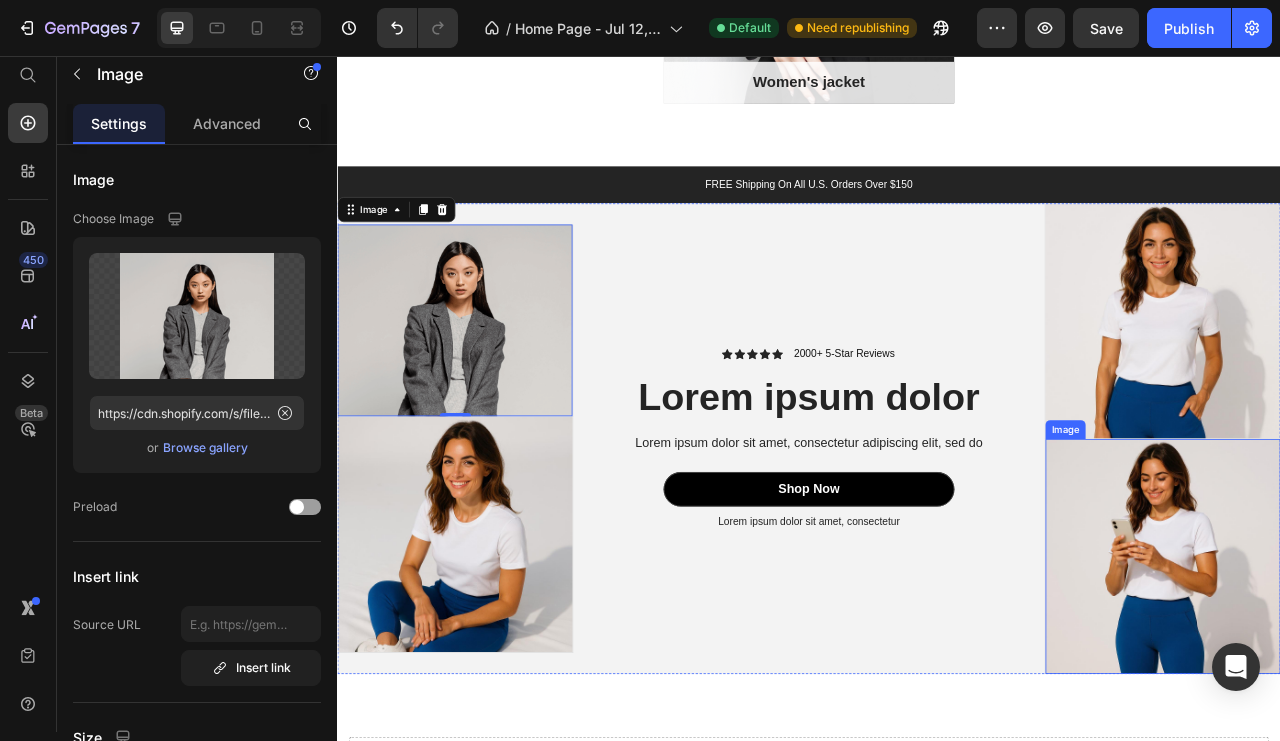 click at bounding box center [1387, 692] 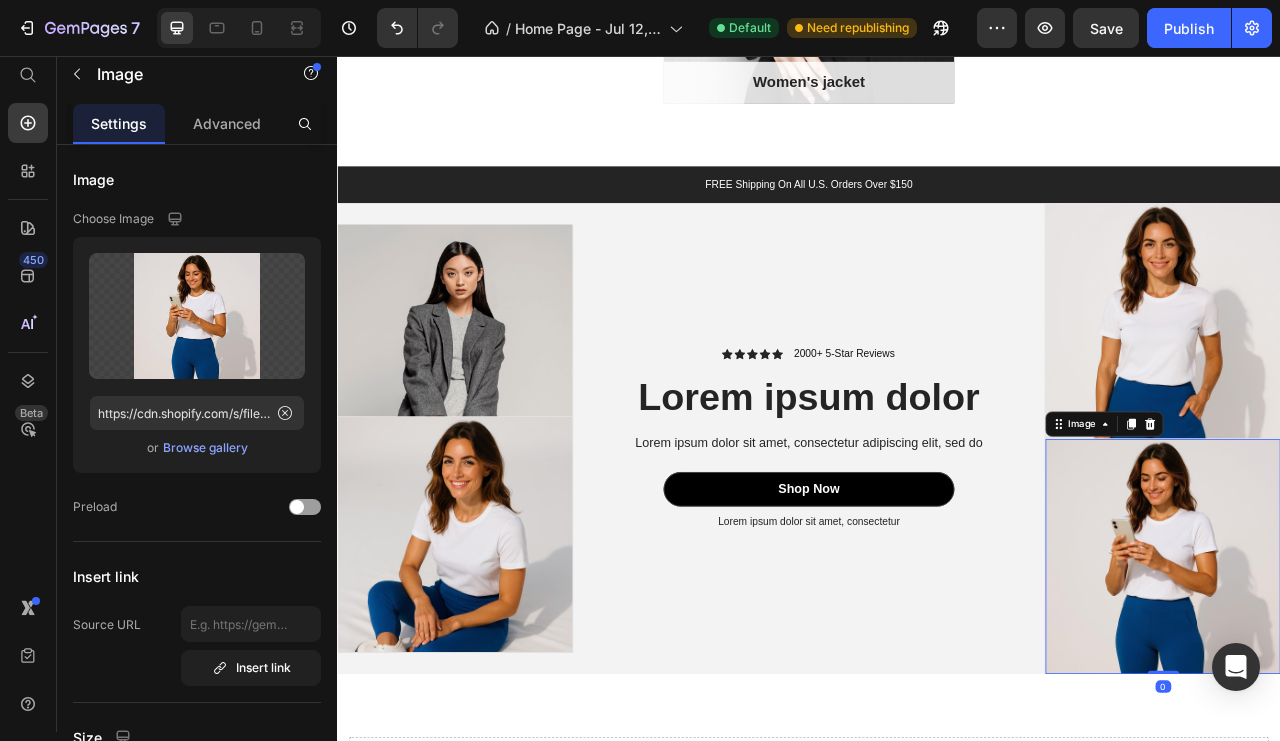 click on "Browse gallery" at bounding box center [205, 448] 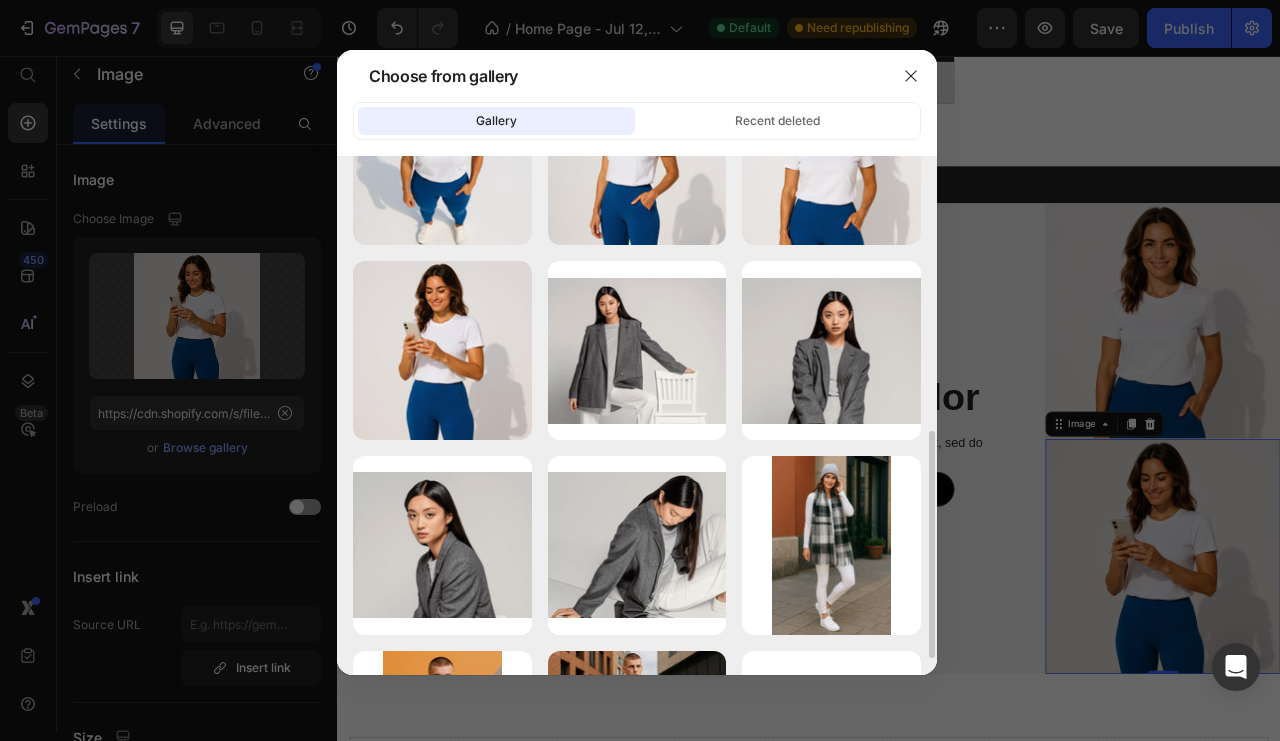 scroll, scrollTop: 400, scrollLeft: 0, axis: vertical 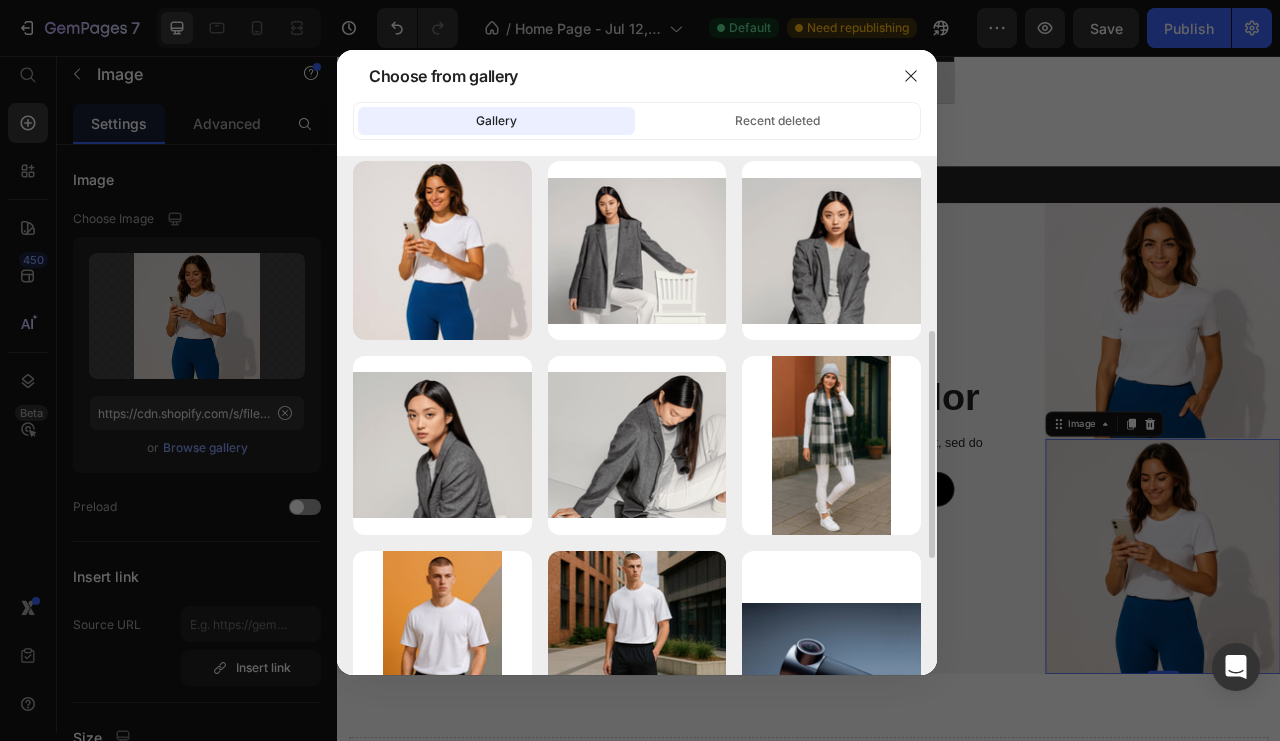 click on "image 4709.png [SIZE]" at bounding box center (0, 0) 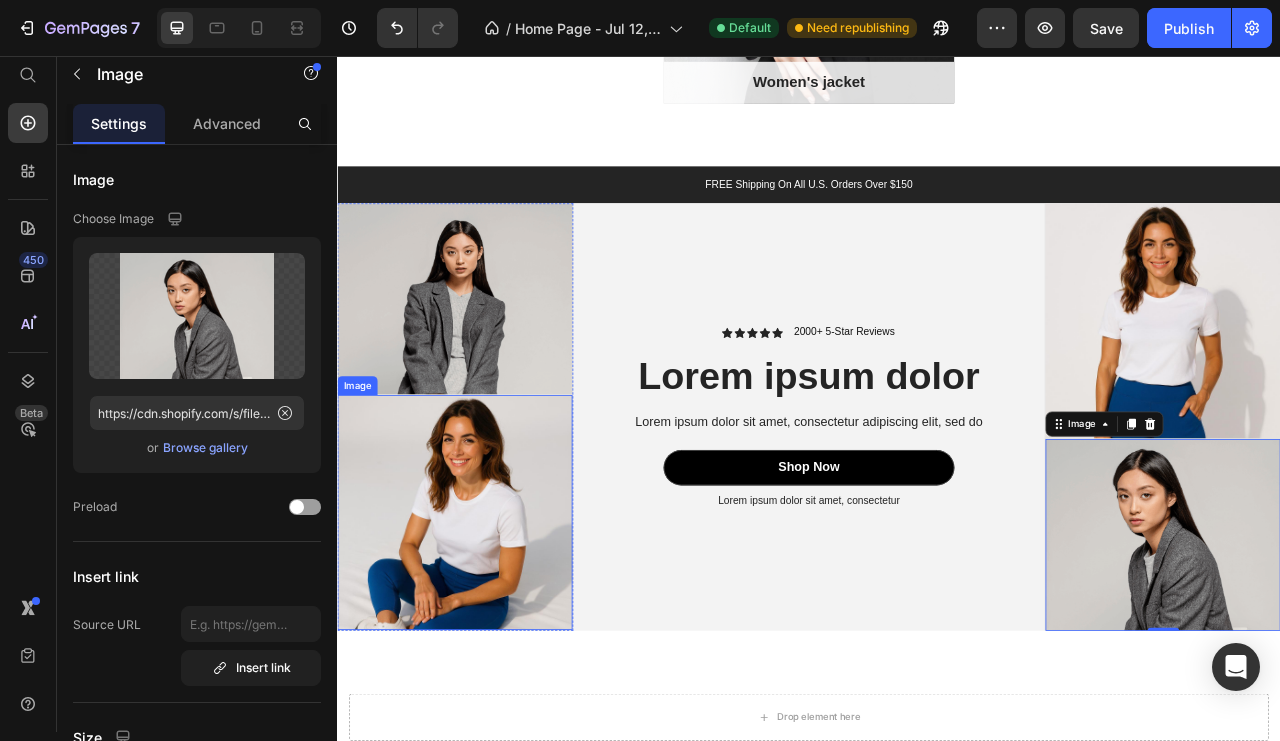 click at bounding box center [486, 636] 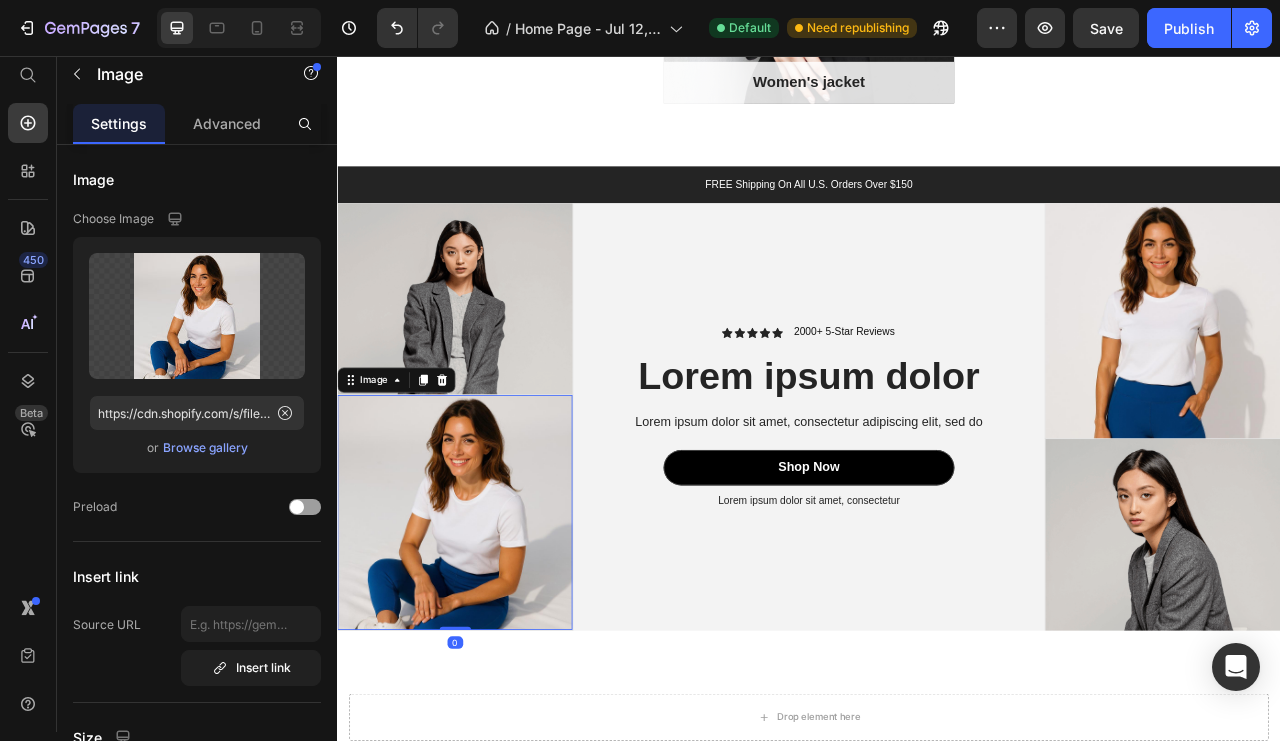 click 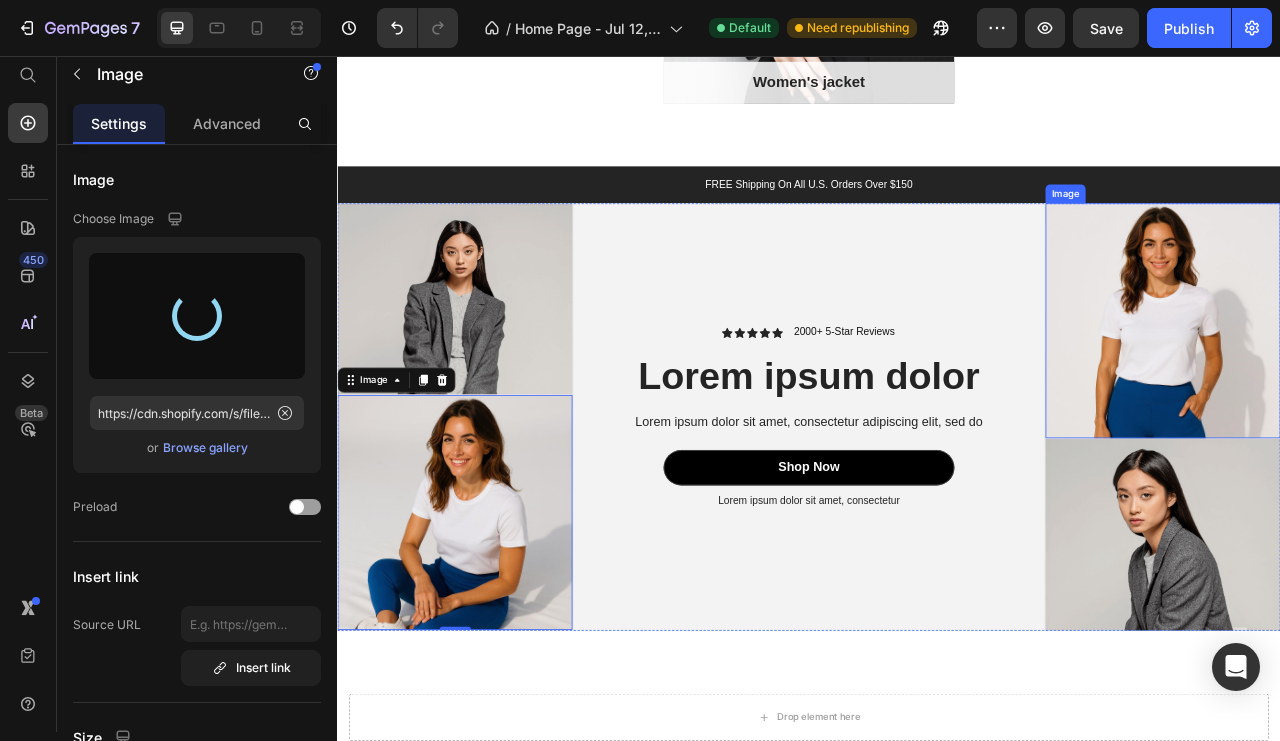 type on "https://cdn.shopify.com/s/files/1/0930/5535/3216/files/[FILENAME].jpg" 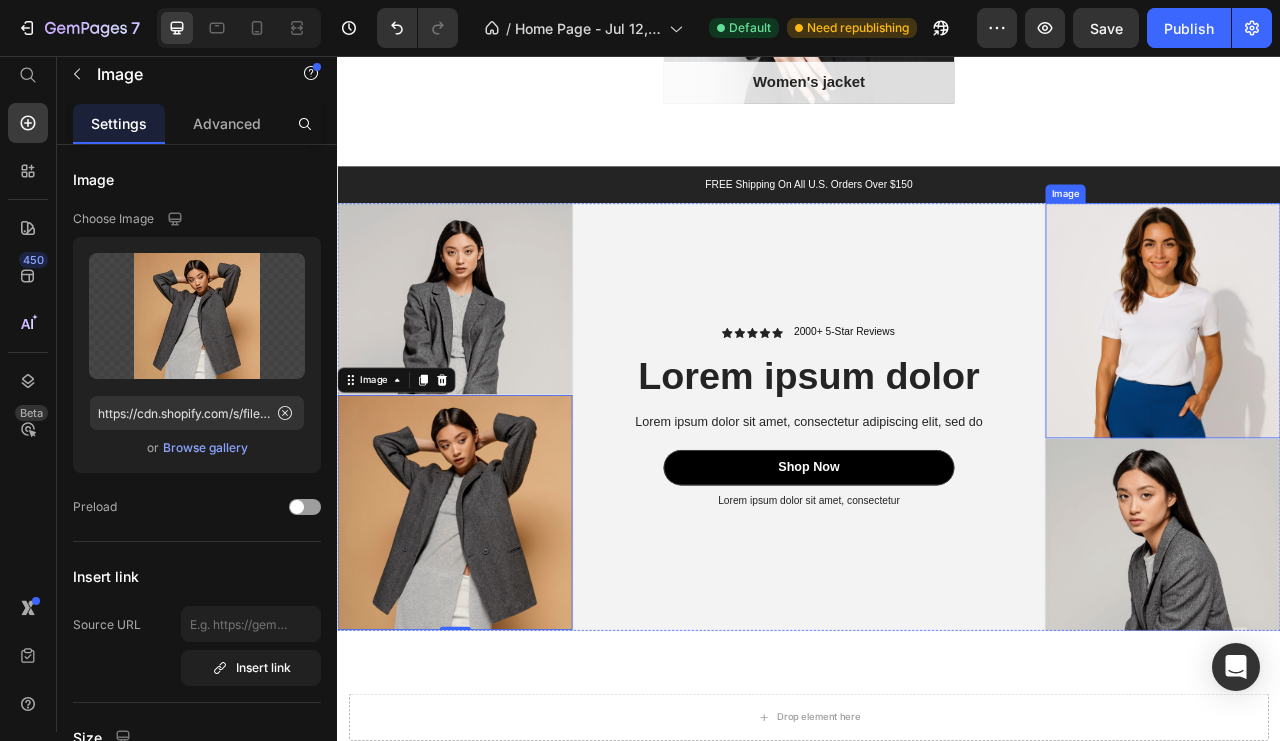 click at bounding box center (1387, 392) 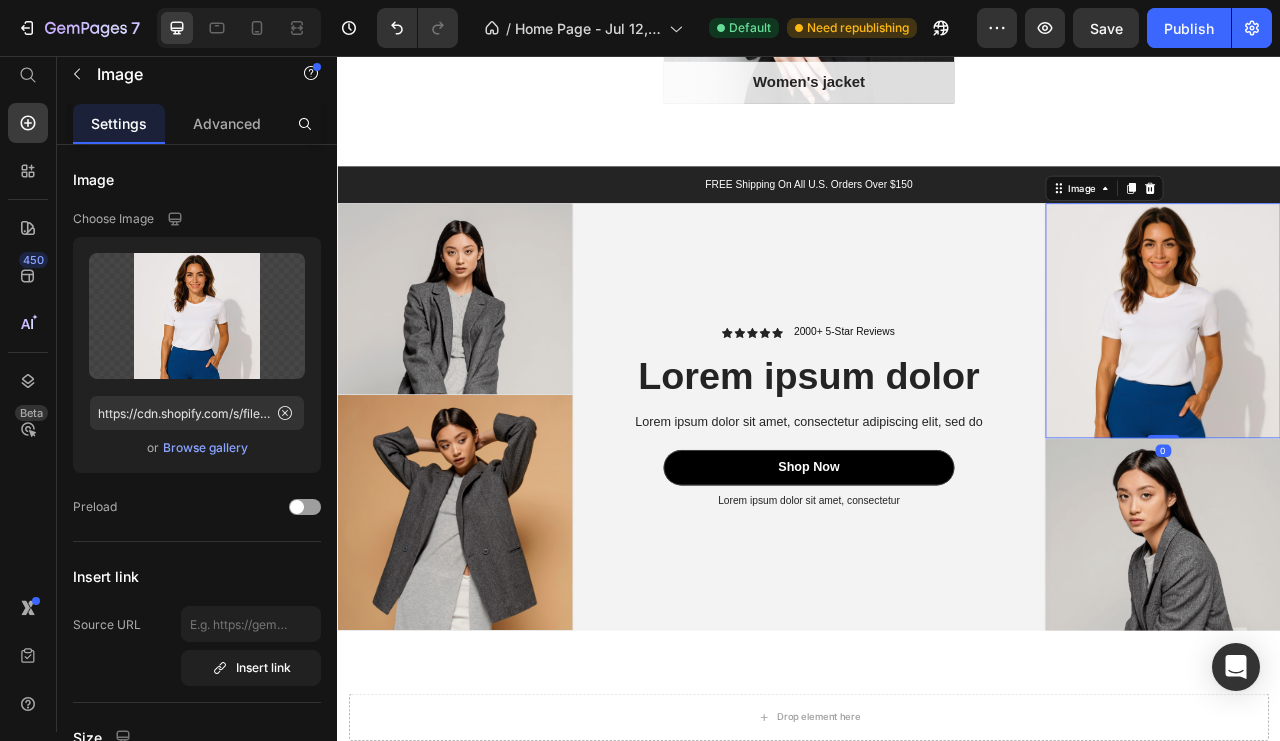 click on "Browse gallery" at bounding box center (205, 448) 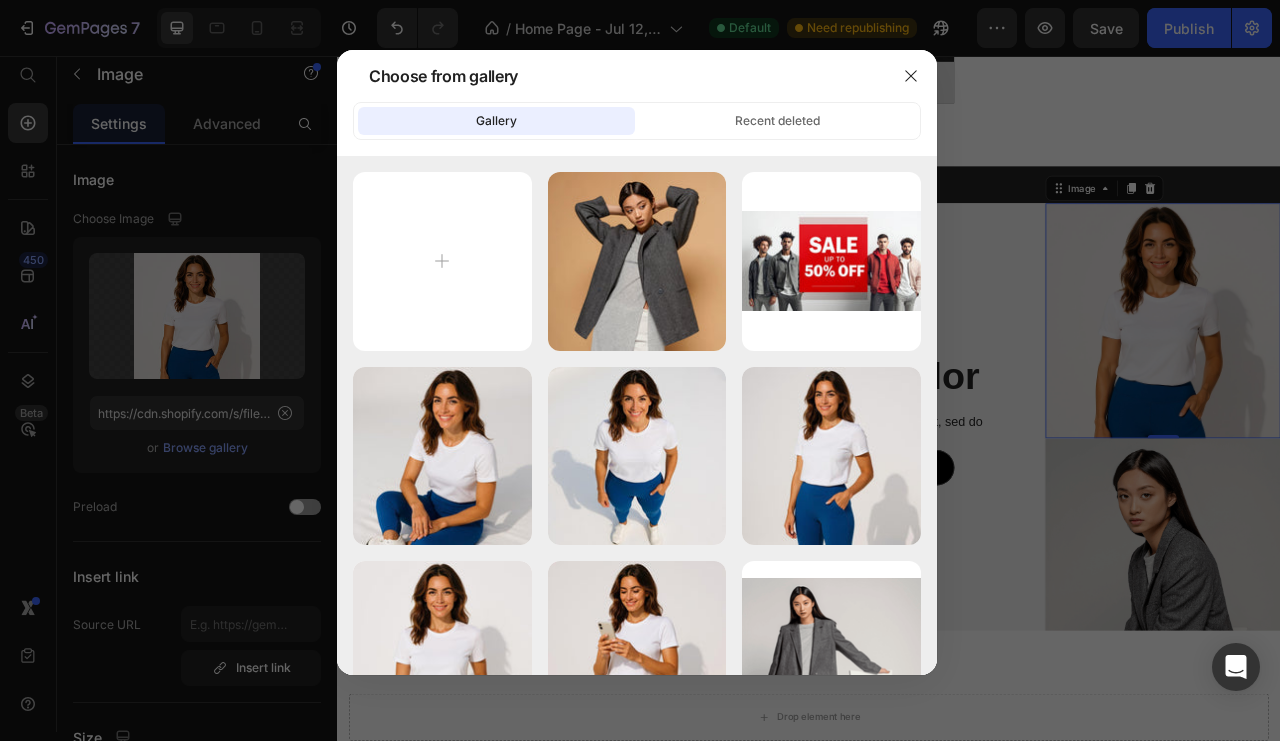click 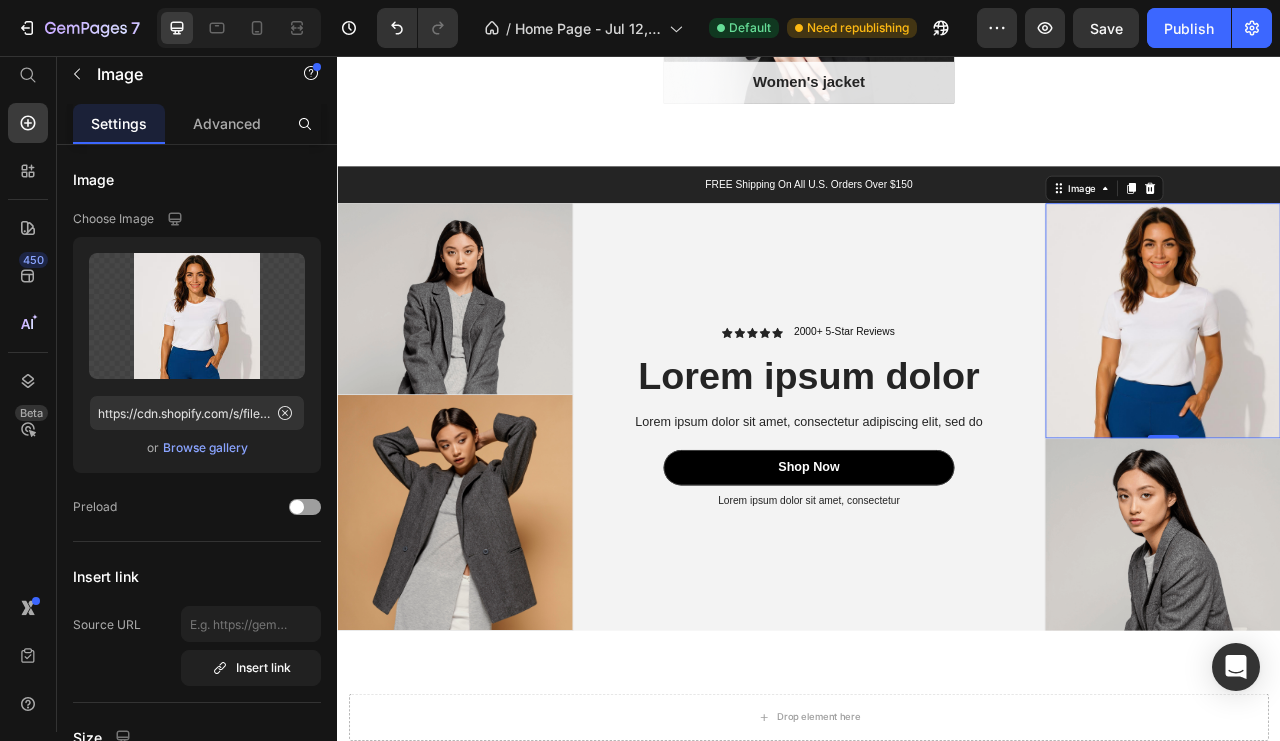 click at bounding box center [197, 316] 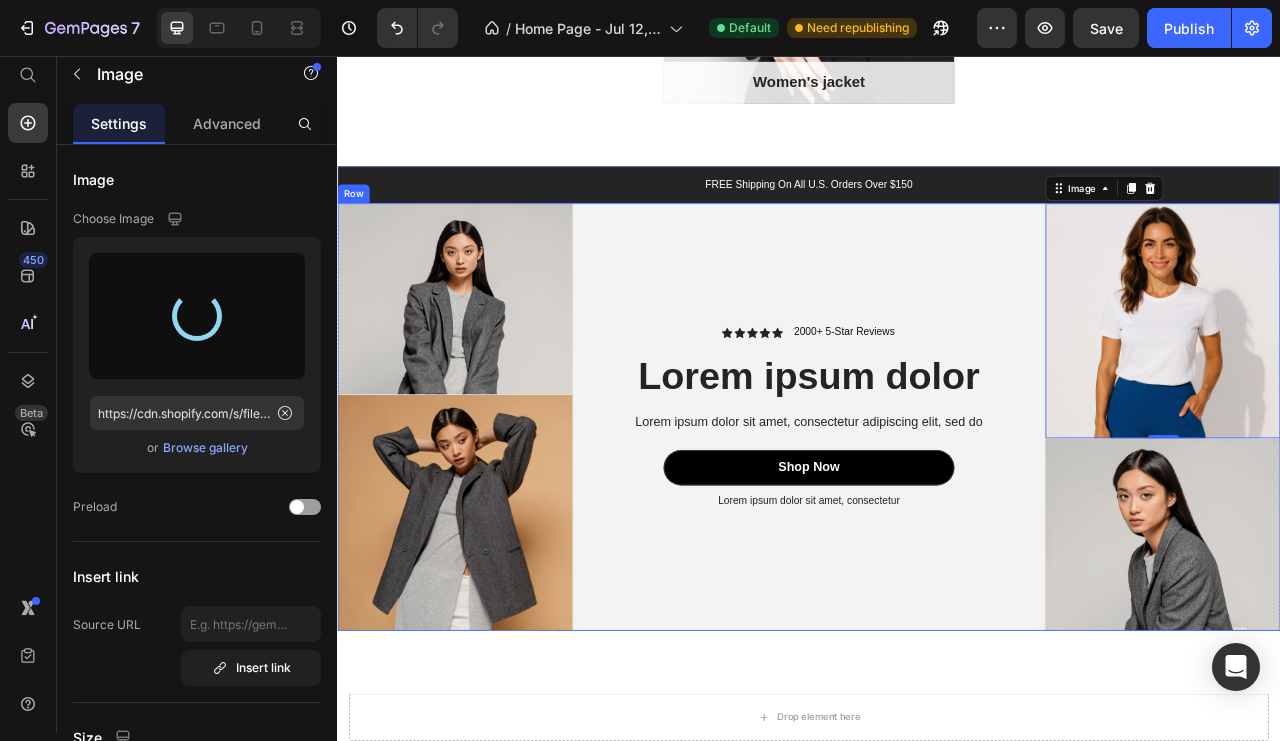 type on "https://cdn.shopify.com/s/files/1/0930/5535/3216/files/[FILENAME].jpg" 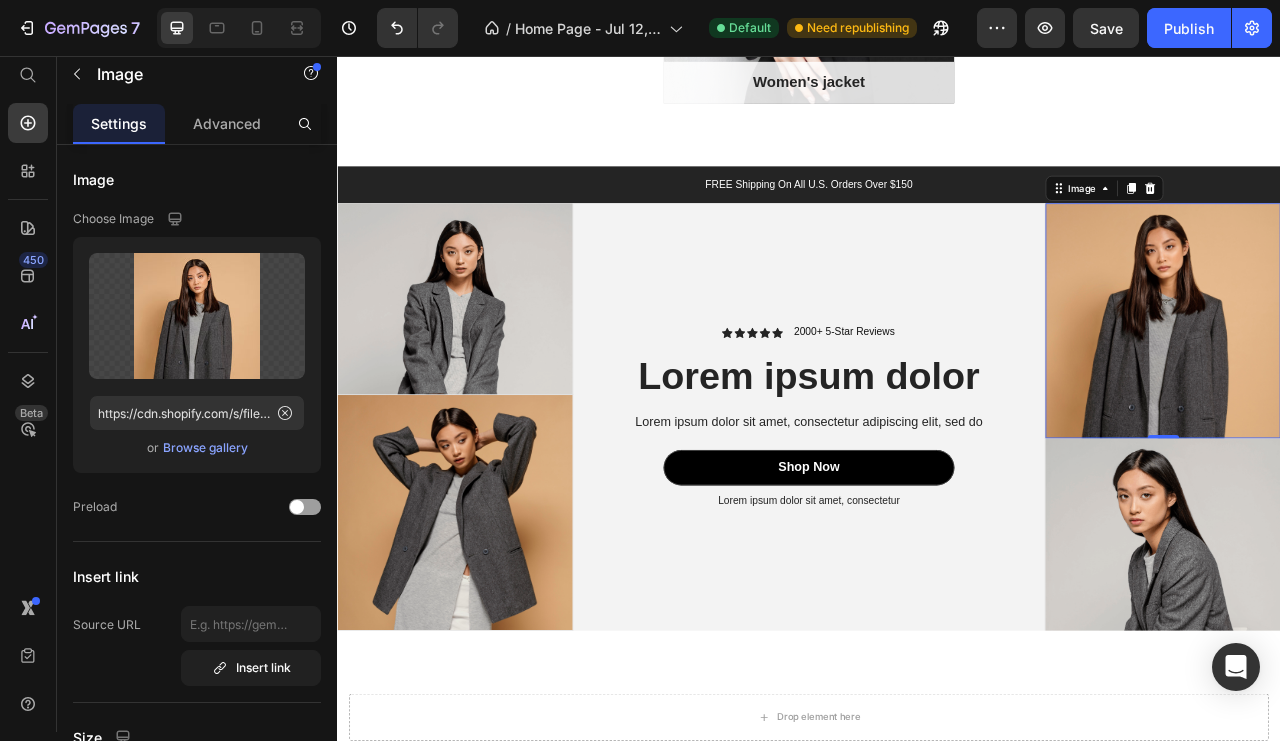 click at bounding box center [1387, 392] 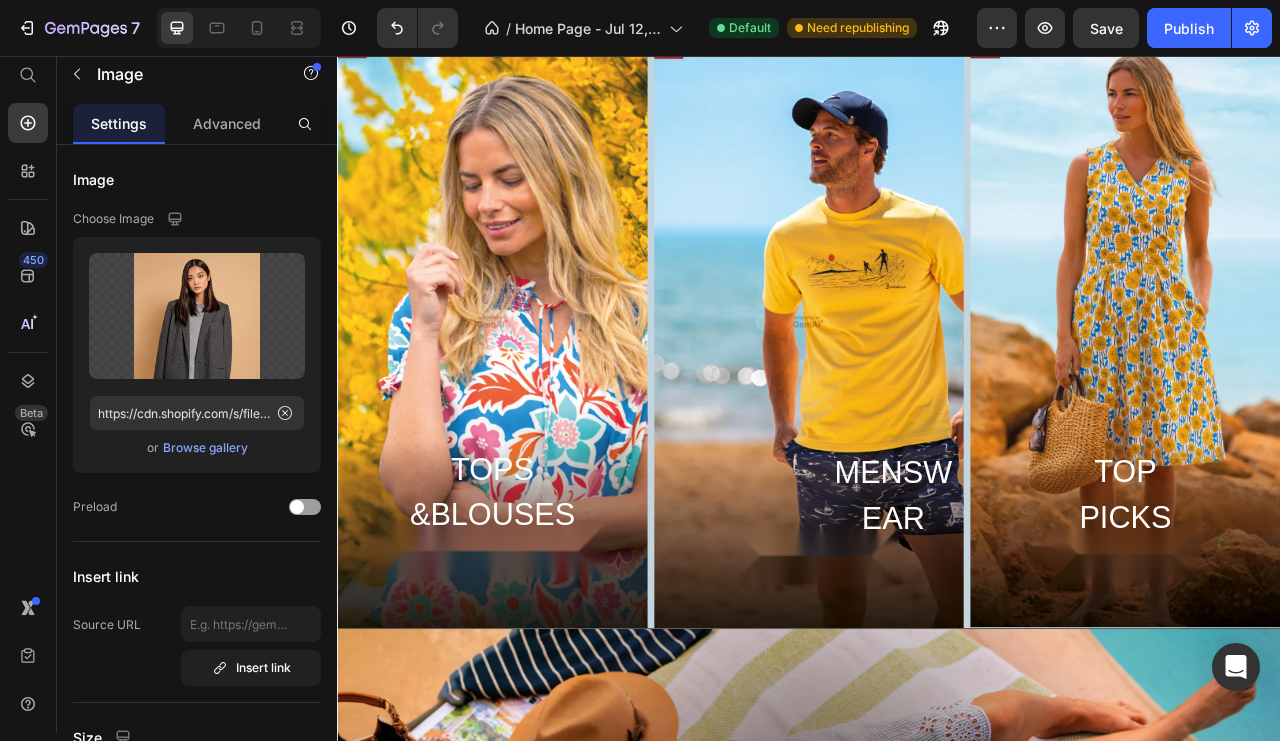 scroll, scrollTop: 3600, scrollLeft: 0, axis: vertical 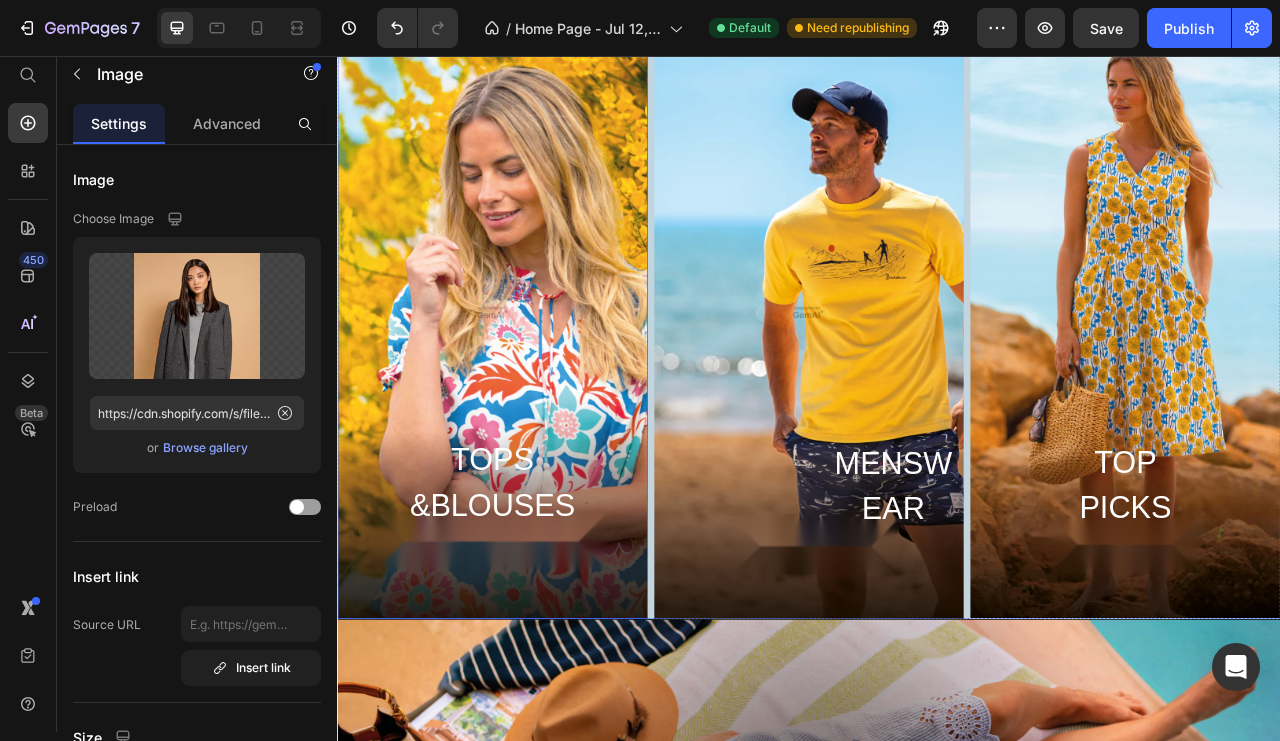 click at bounding box center [534, 382] 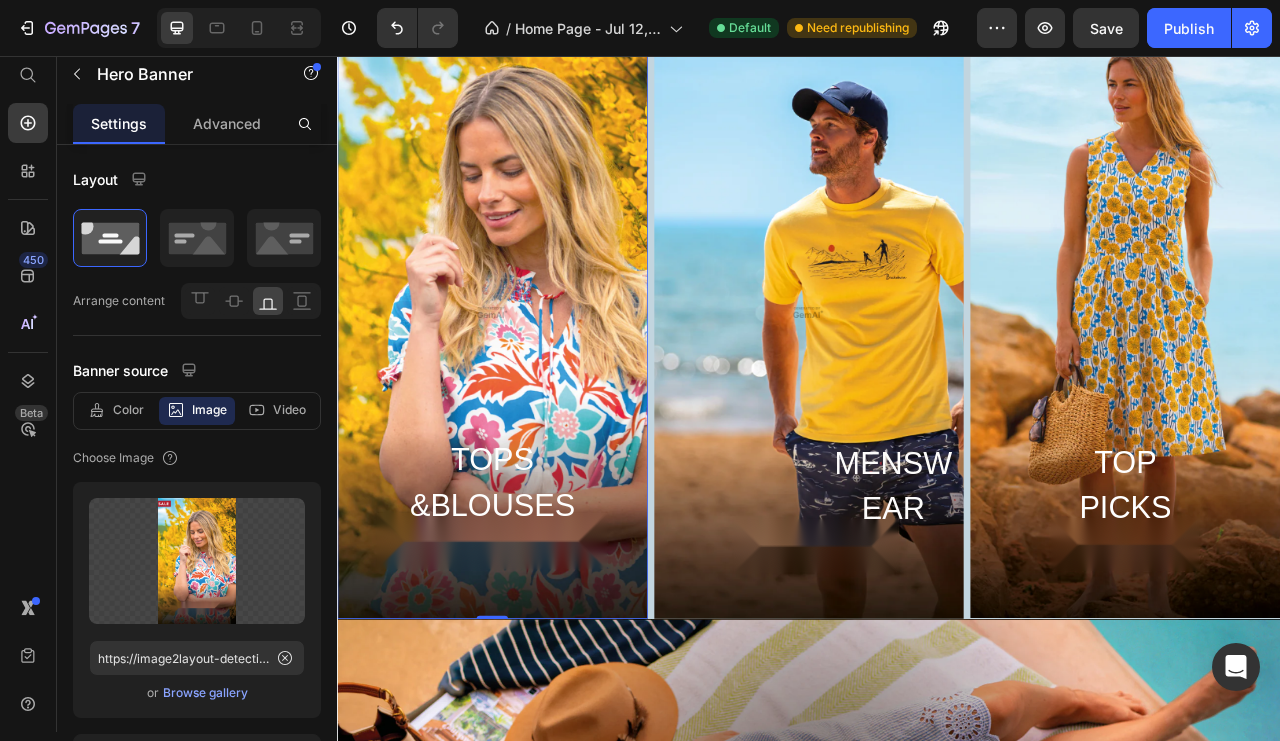 click at bounding box center [197, 561] 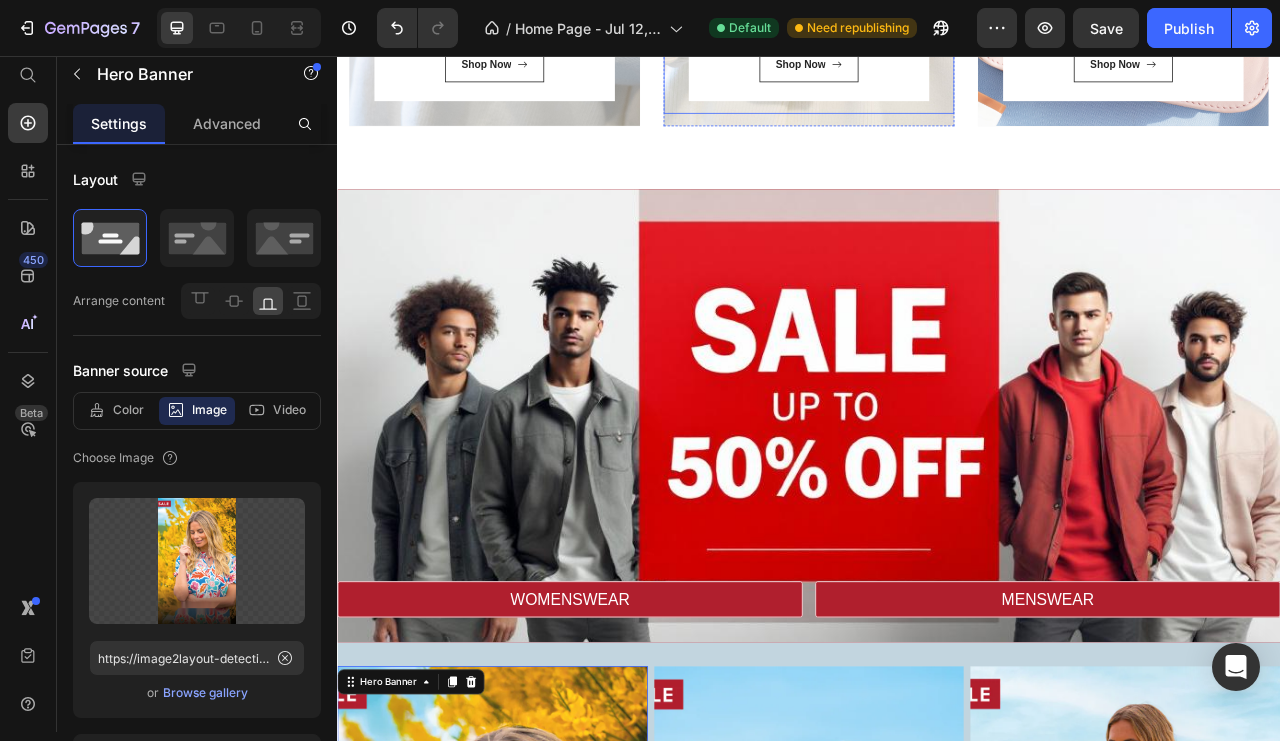 scroll, scrollTop: 2900, scrollLeft: 0, axis: vertical 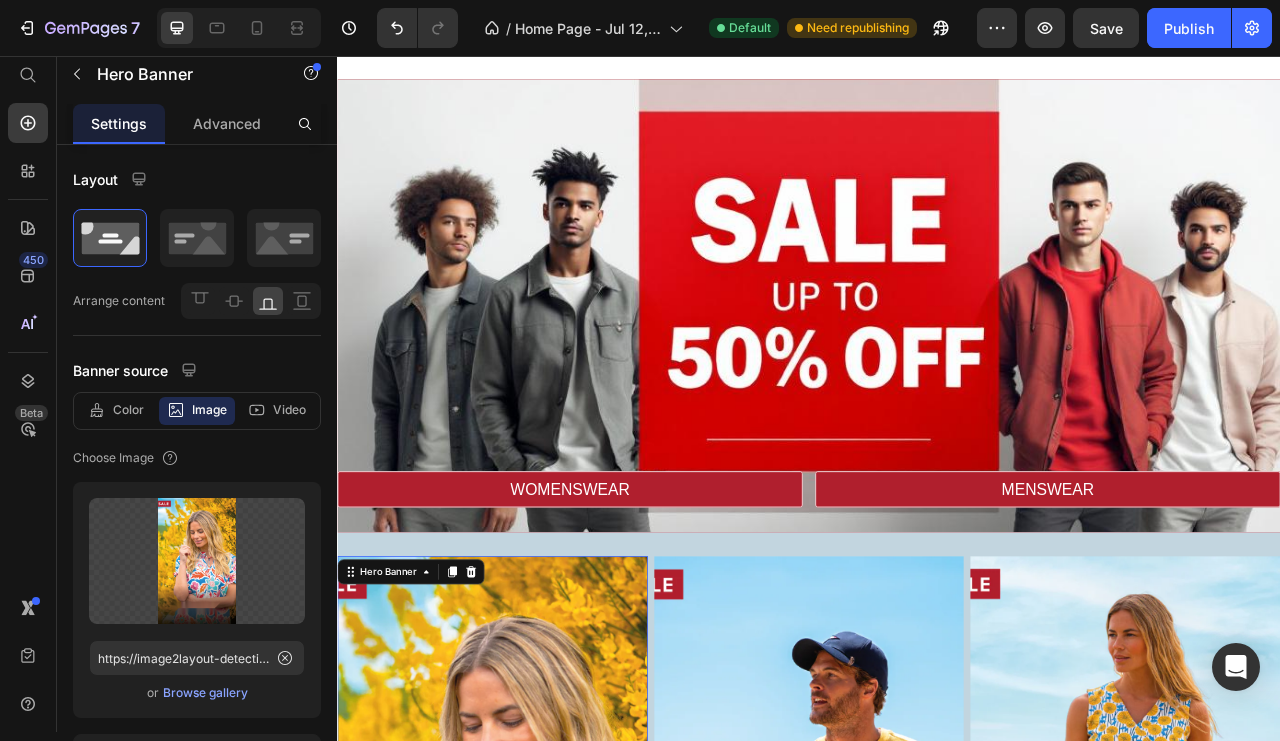click at bounding box center [937, 373] 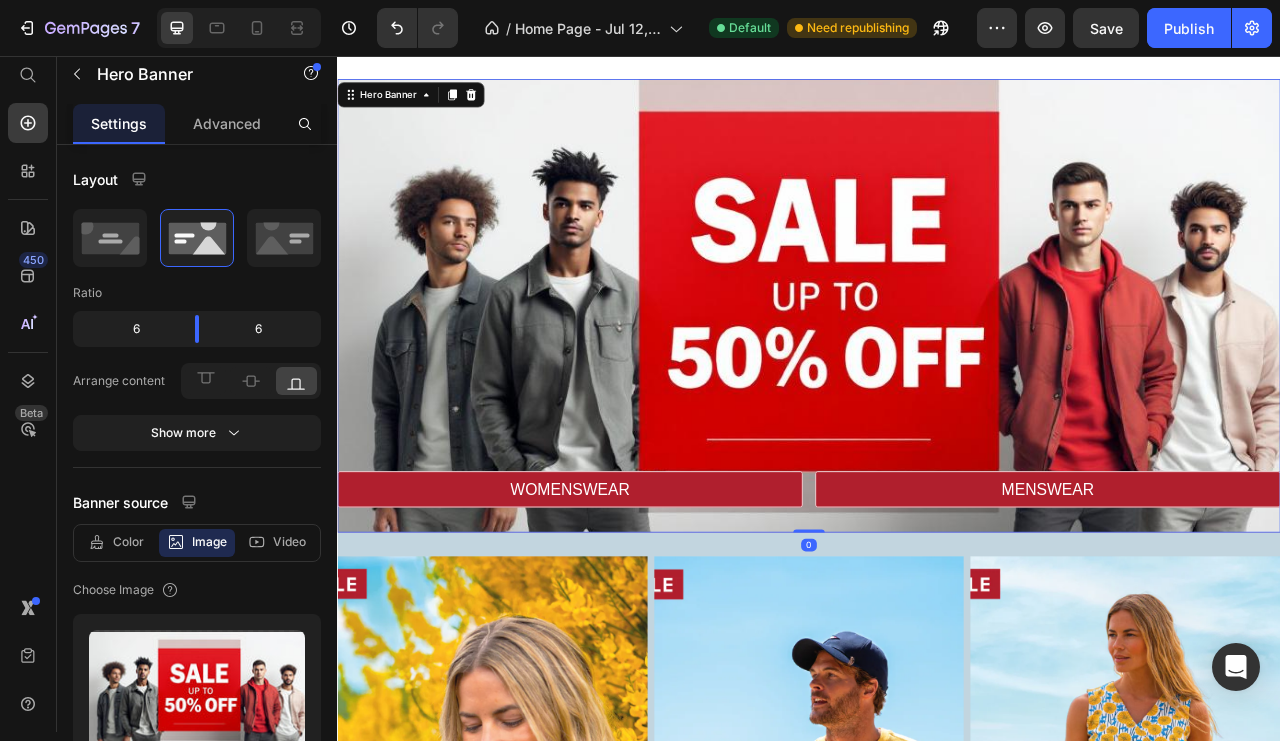 click at bounding box center (197, 693) 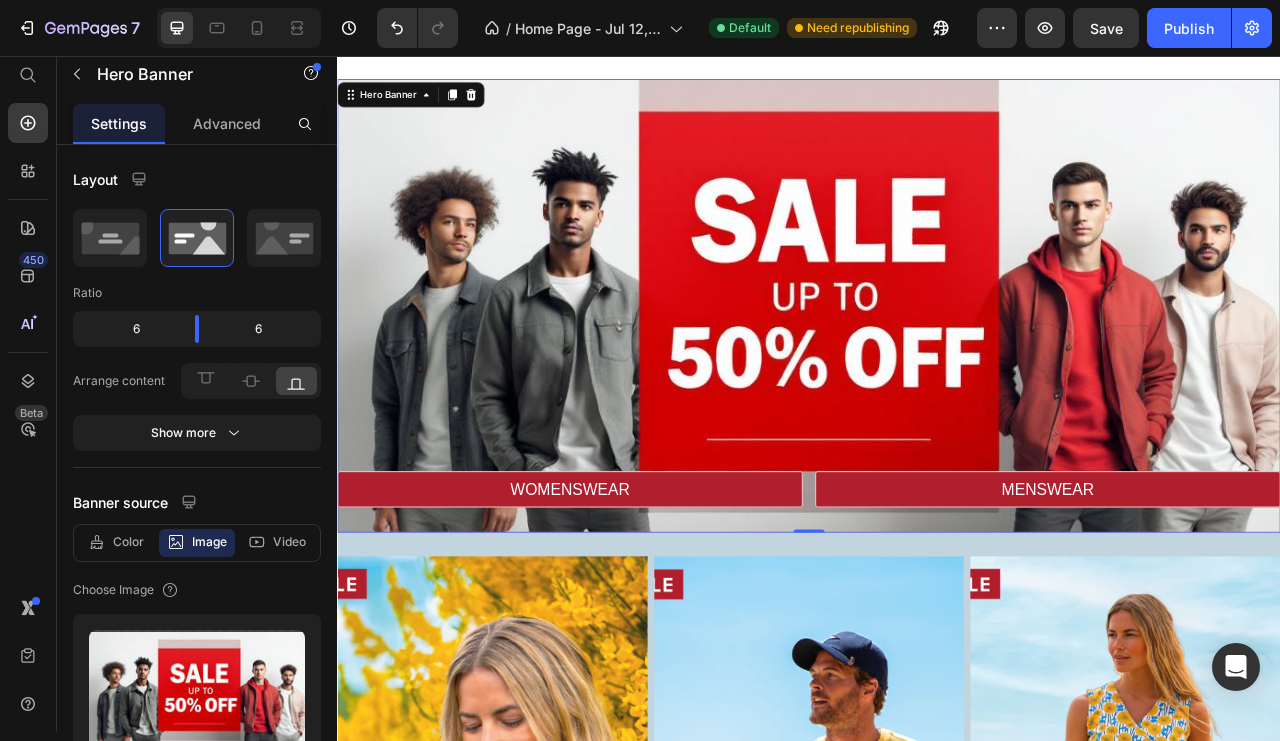 click at bounding box center (937, 373) 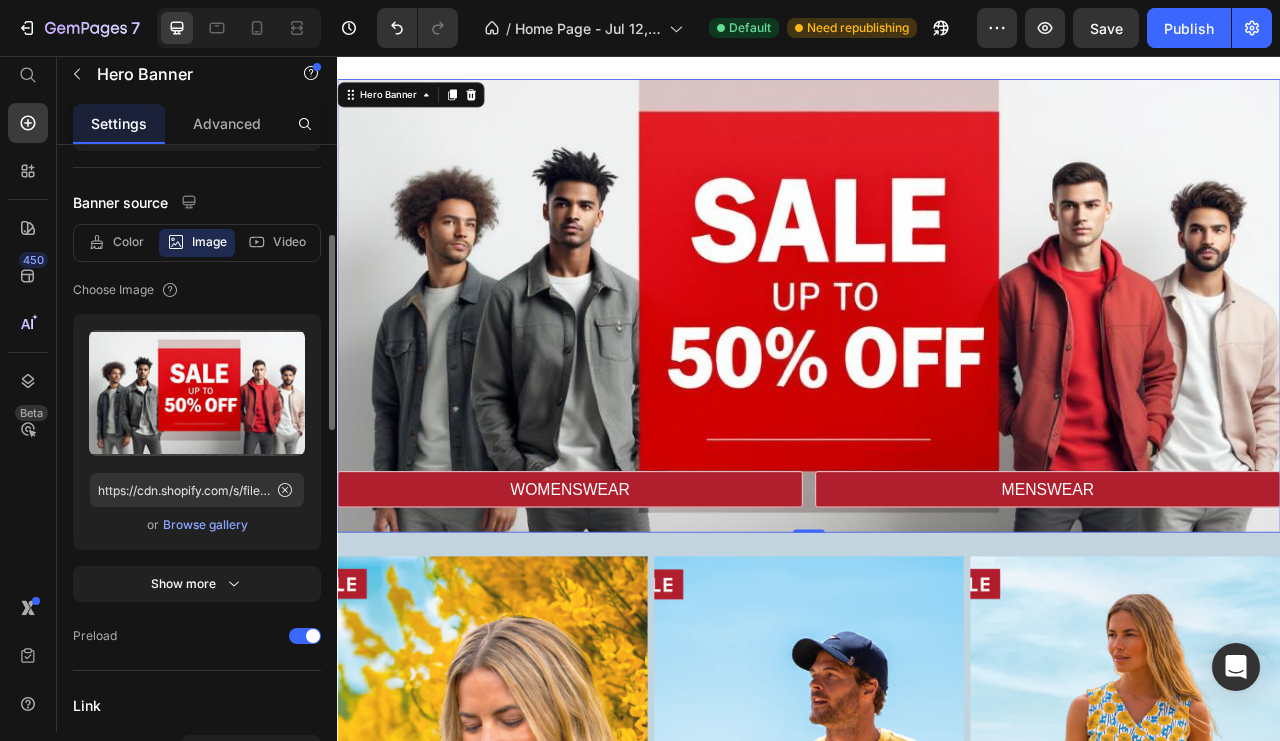 click on "Browse gallery" at bounding box center (205, 525) 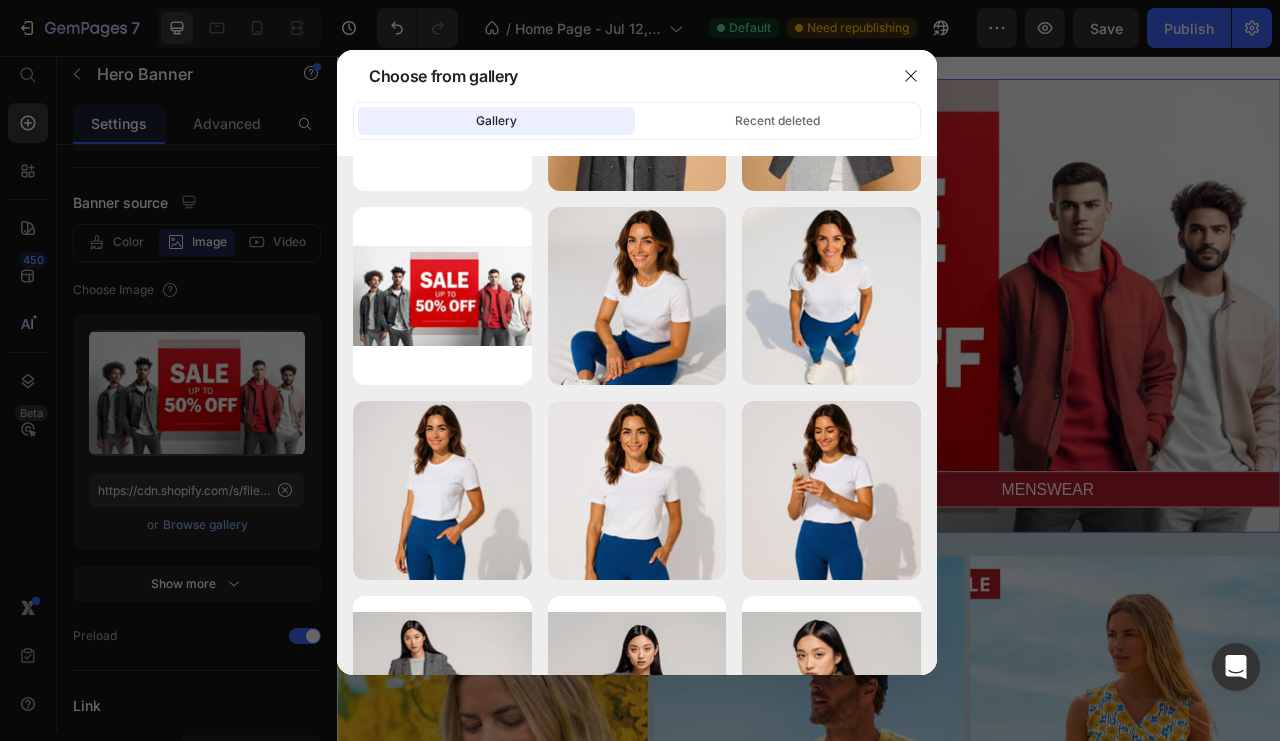 scroll, scrollTop: 0, scrollLeft: 0, axis: both 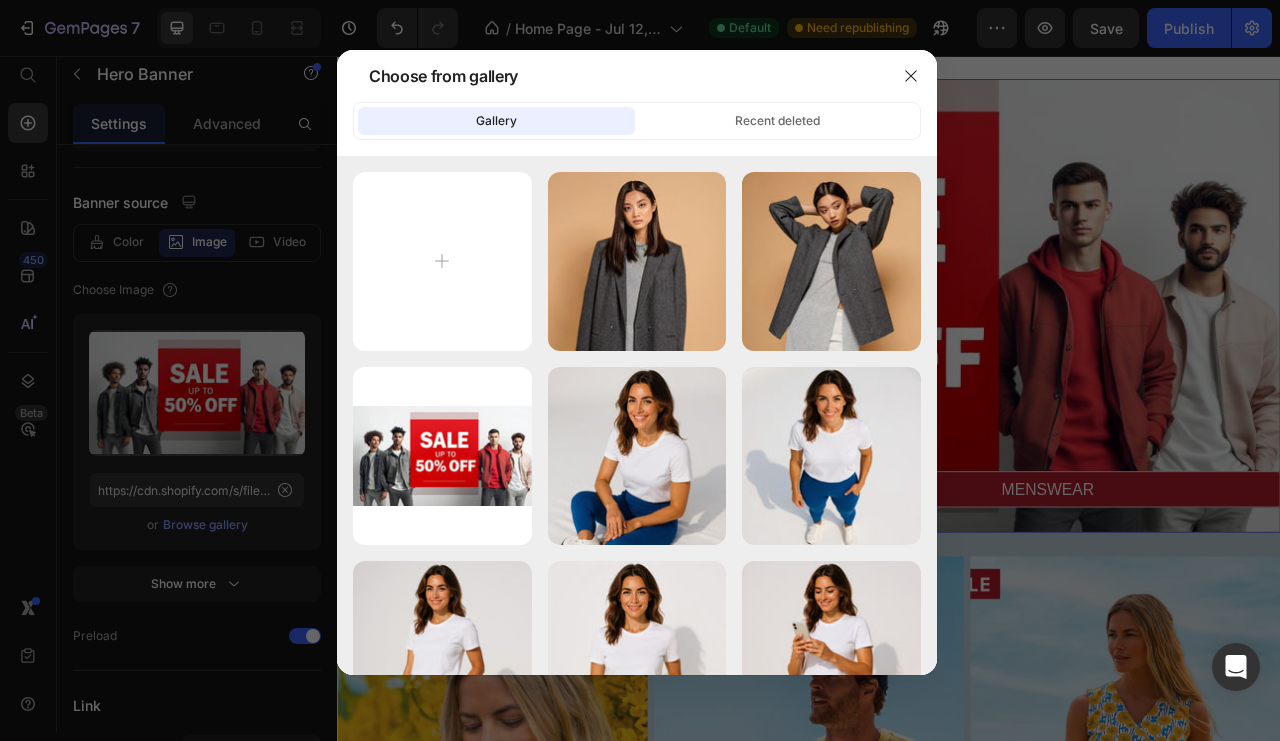 click 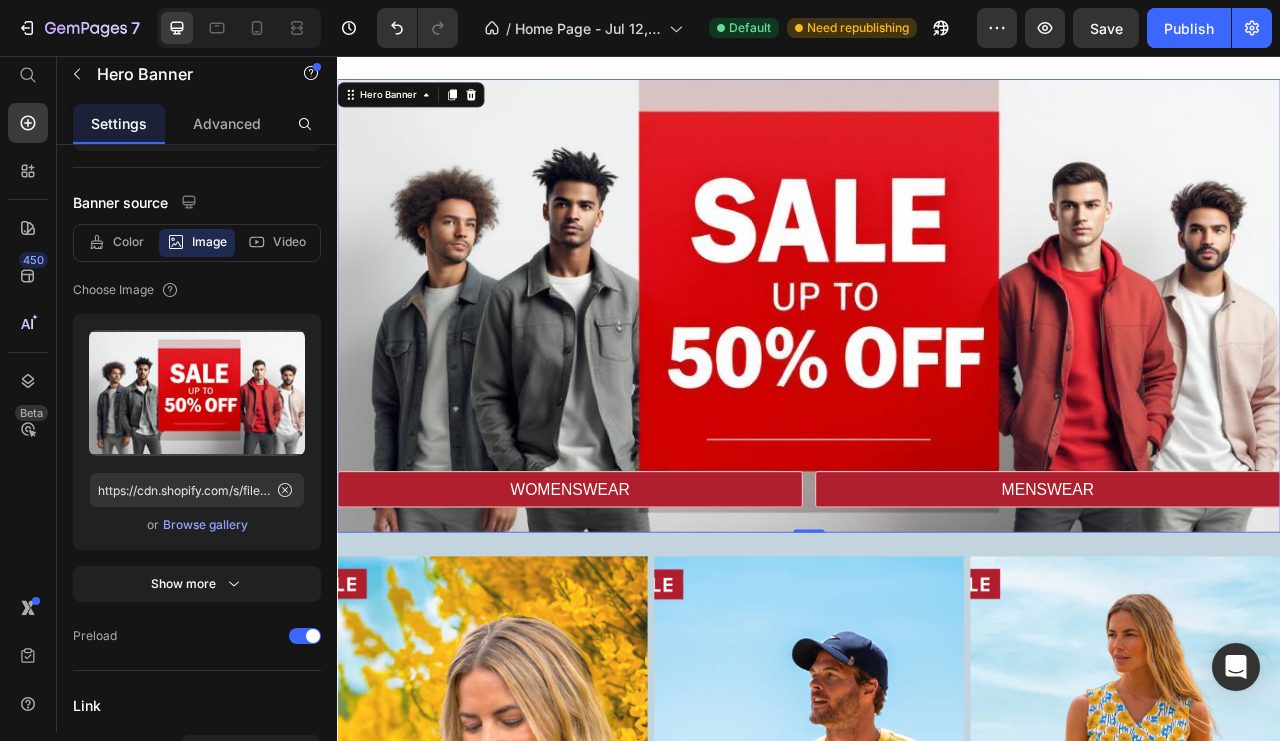 click 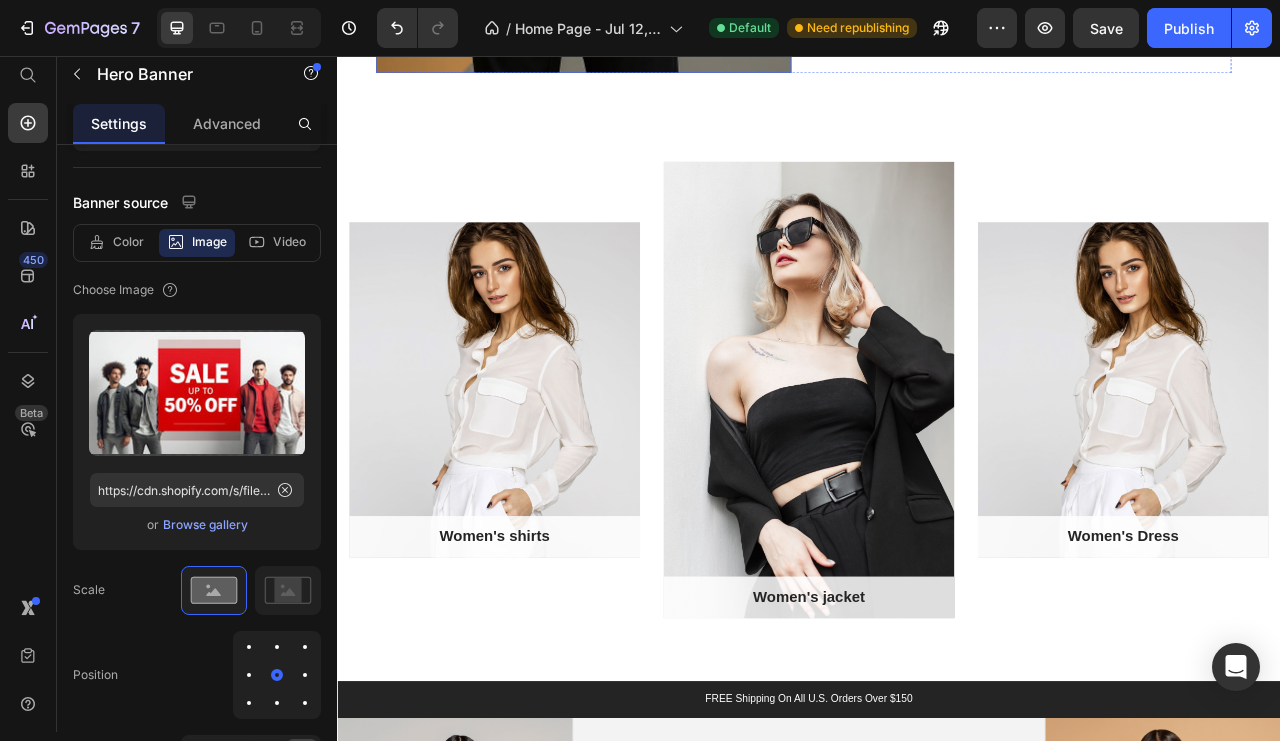 scroll, scrollTop: 900, scrollLeft: 0, axis: vertical 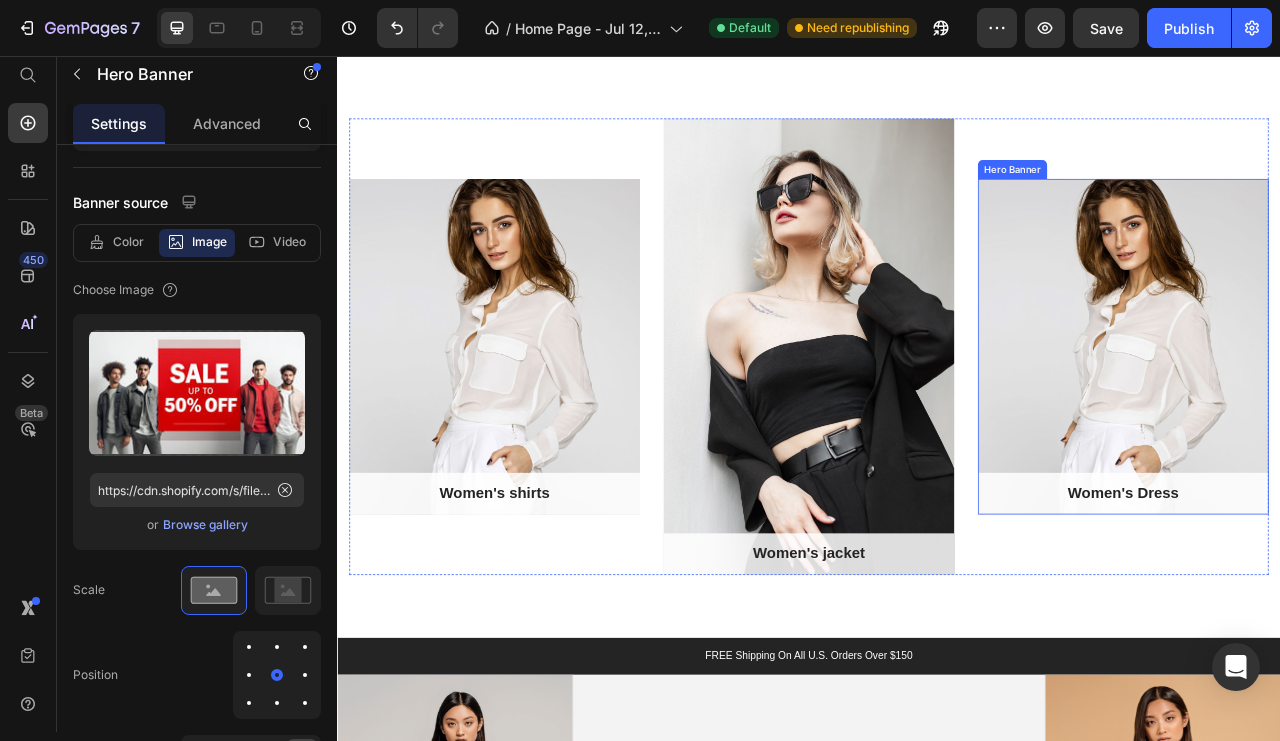 click at bounding box center [1337, 425] 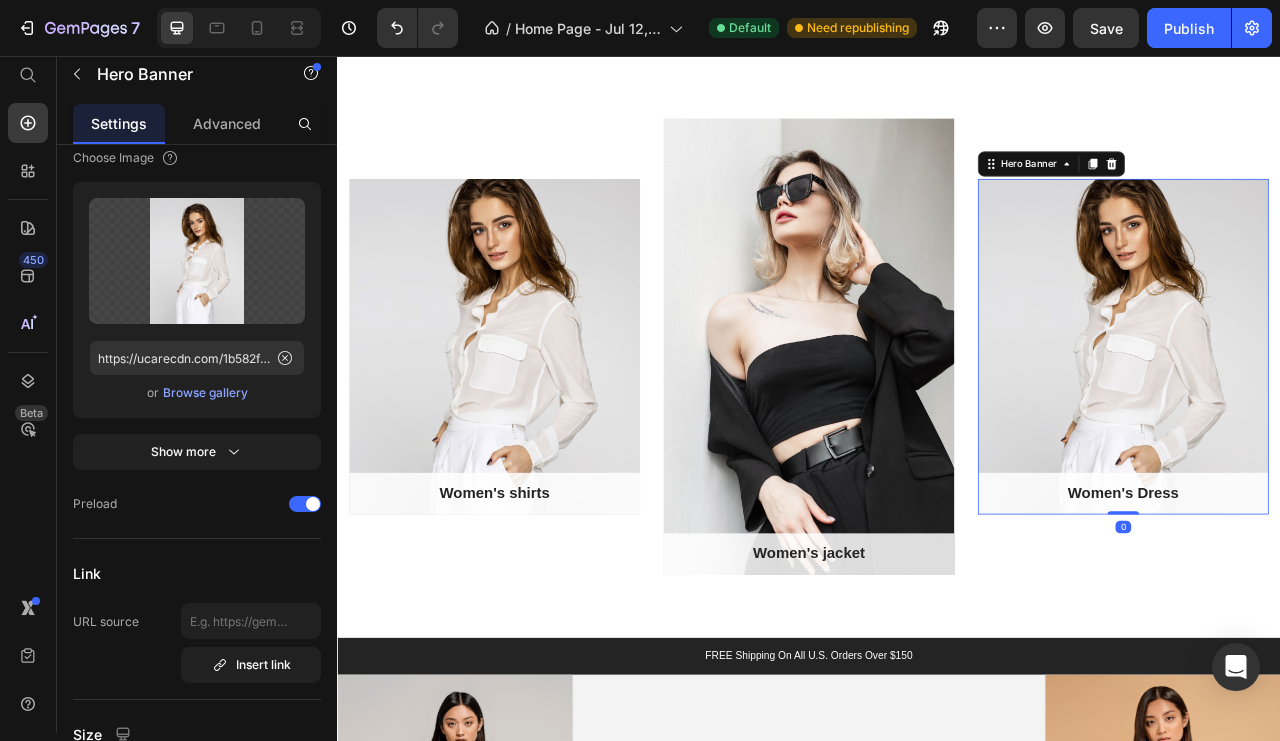 click on "Upload Image https://ucarecdn.com/[UUID]/ or Browse gallery" at bounding box center [197, 300] 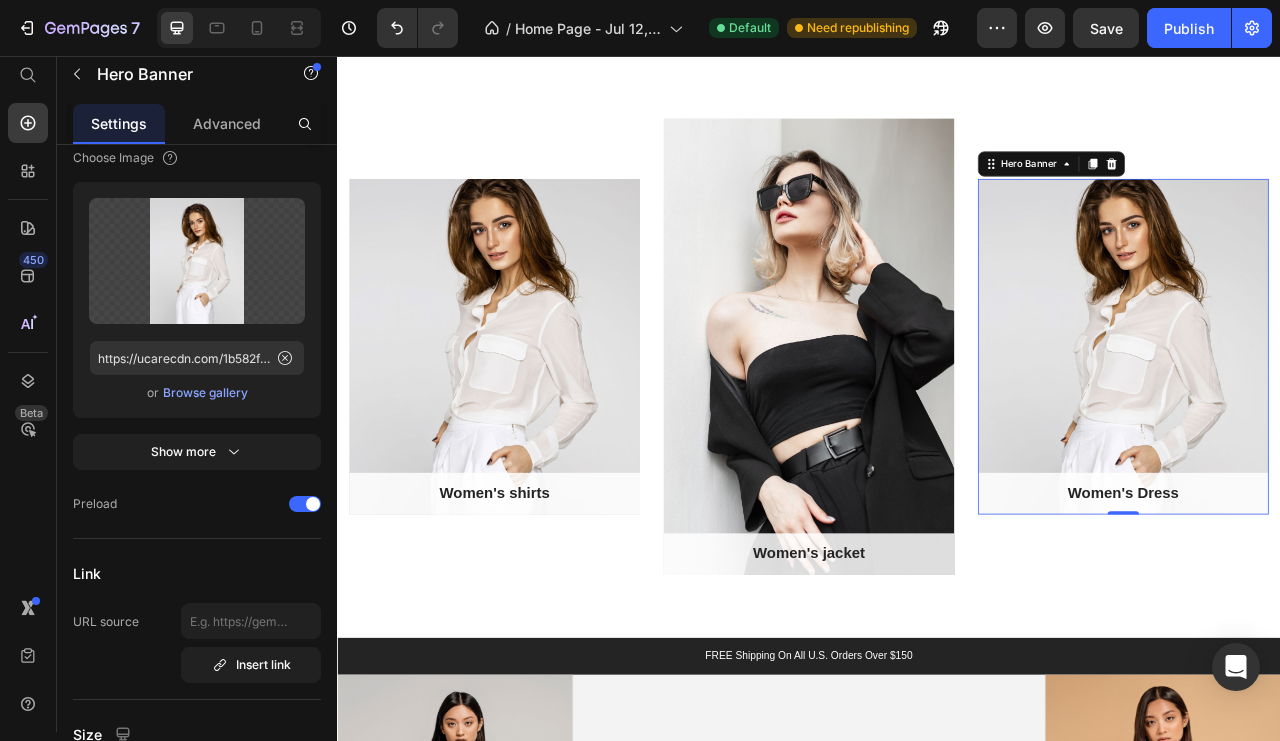 click at bounding box center [197, 261] 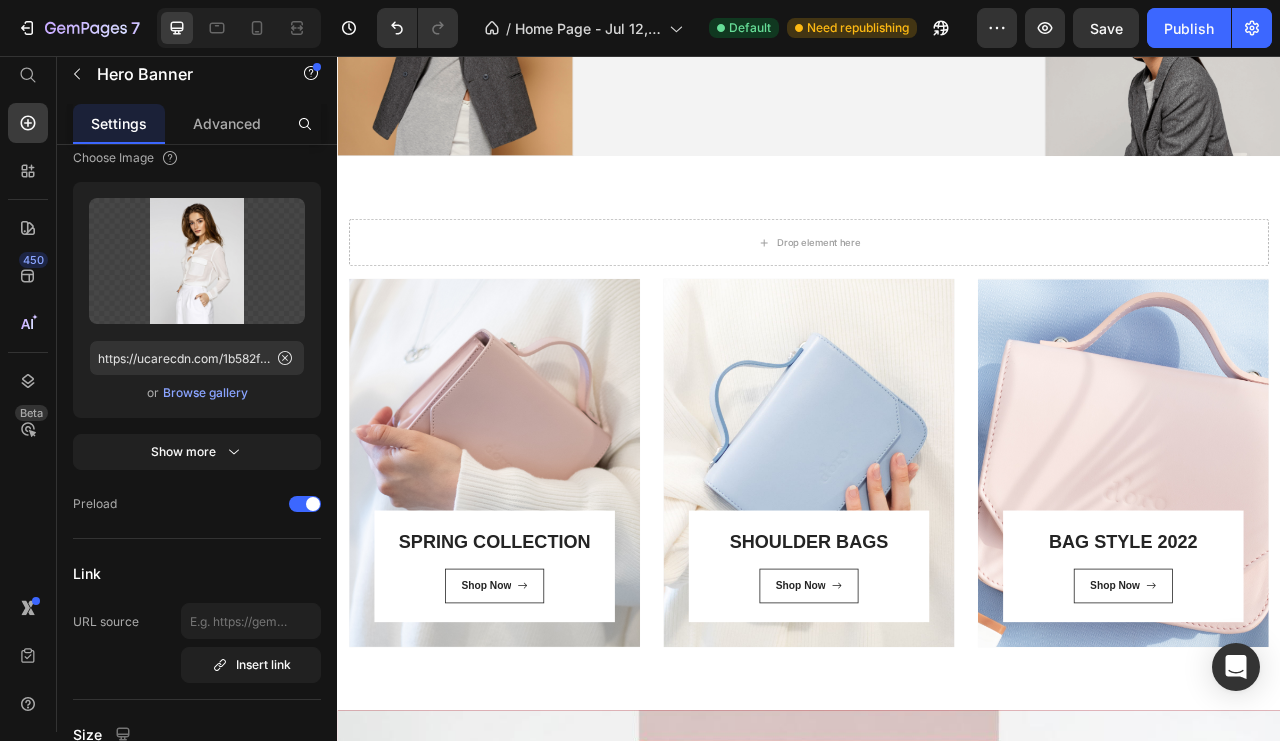 scroll, scrollTop: 2034, scrollLeft: 0, axis: vertical 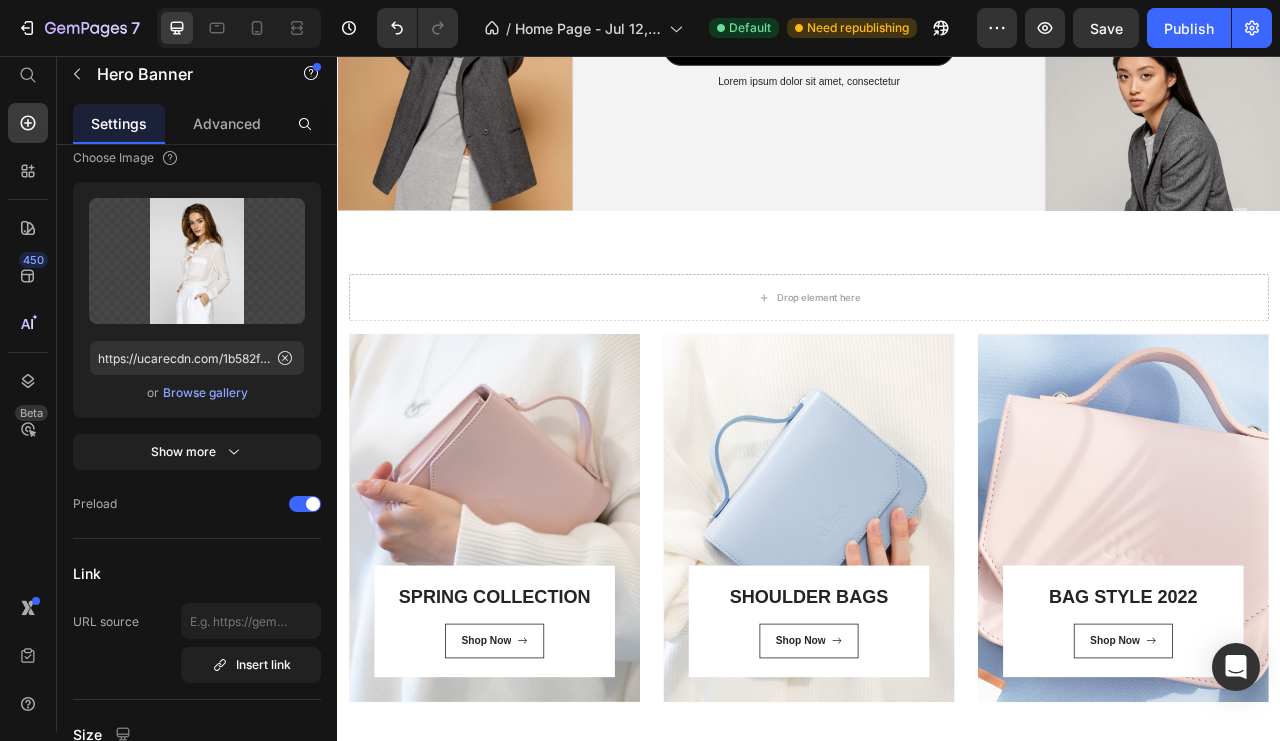 click on "Publish" at bounding box center [1189, 28] 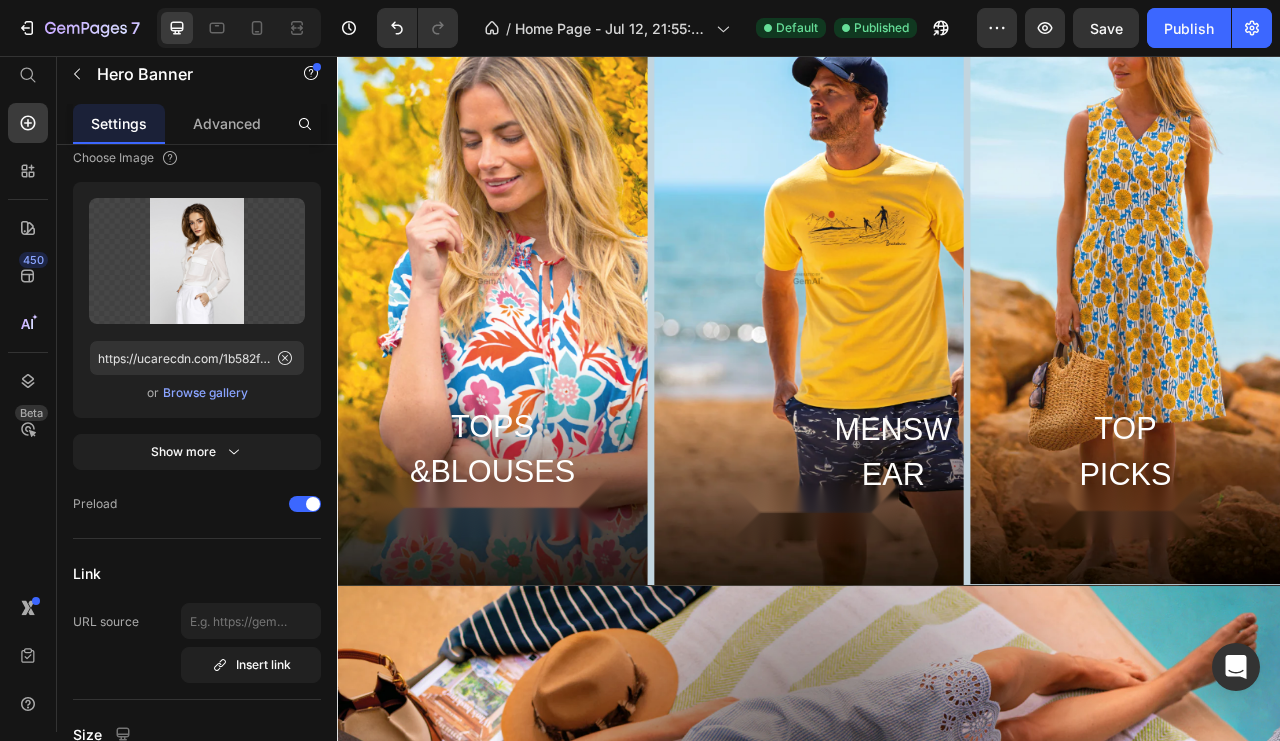 scroll, scrollTop: 3600, scrollLeft: 0, axis: vertical 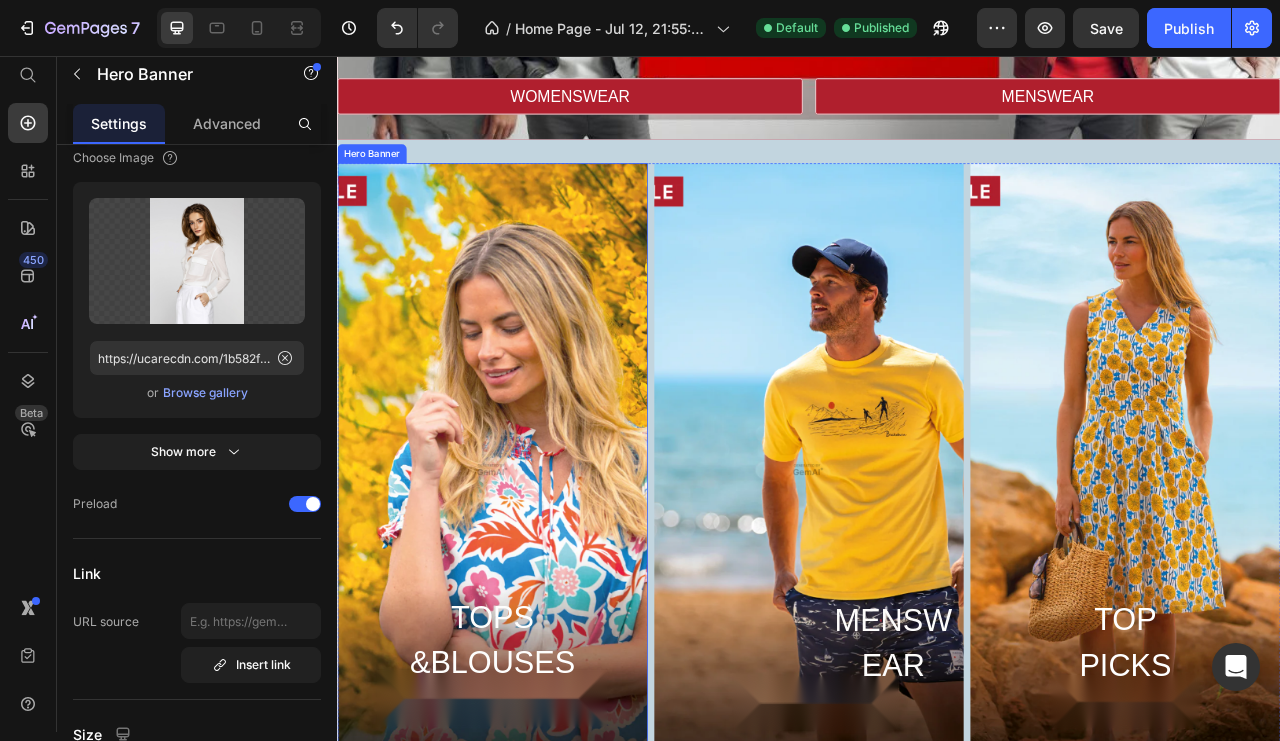 click at bounding box center [534, 582] 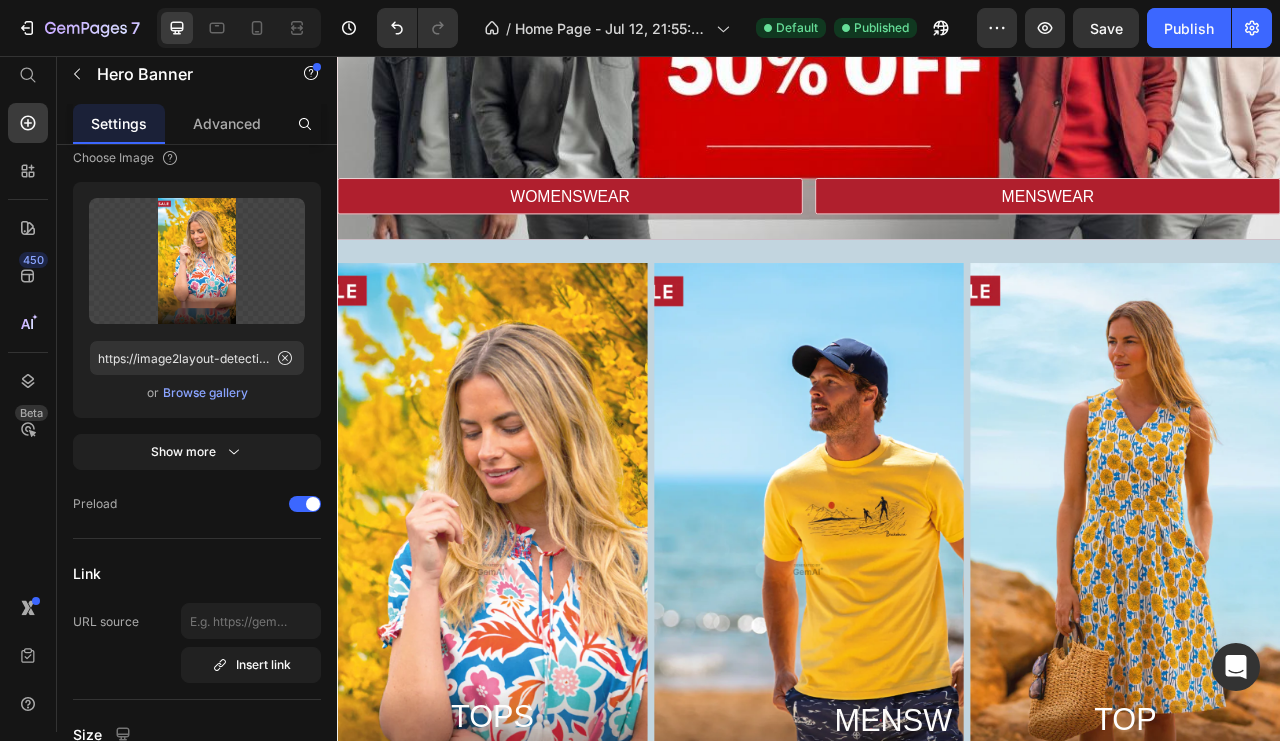scroll, scrollTop: 3400, scrollLeft: 0, axis: vertical 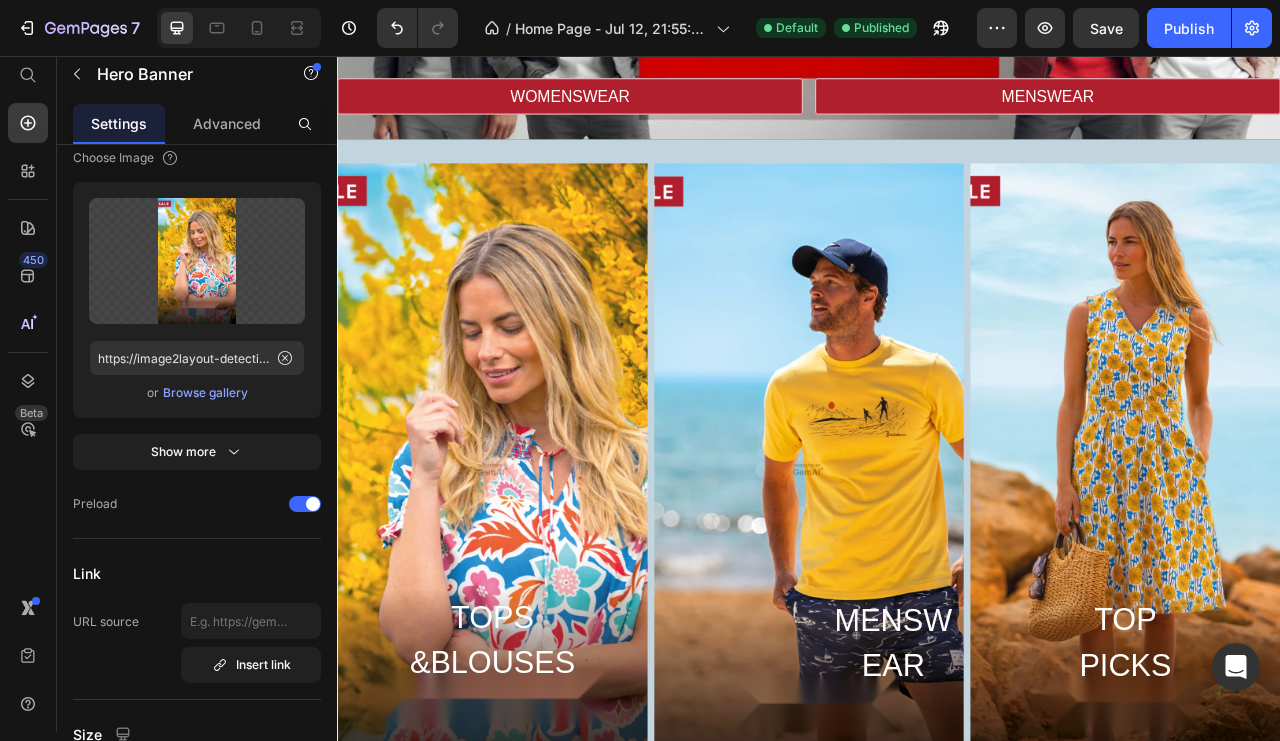 click at bounding box center (534, 582) 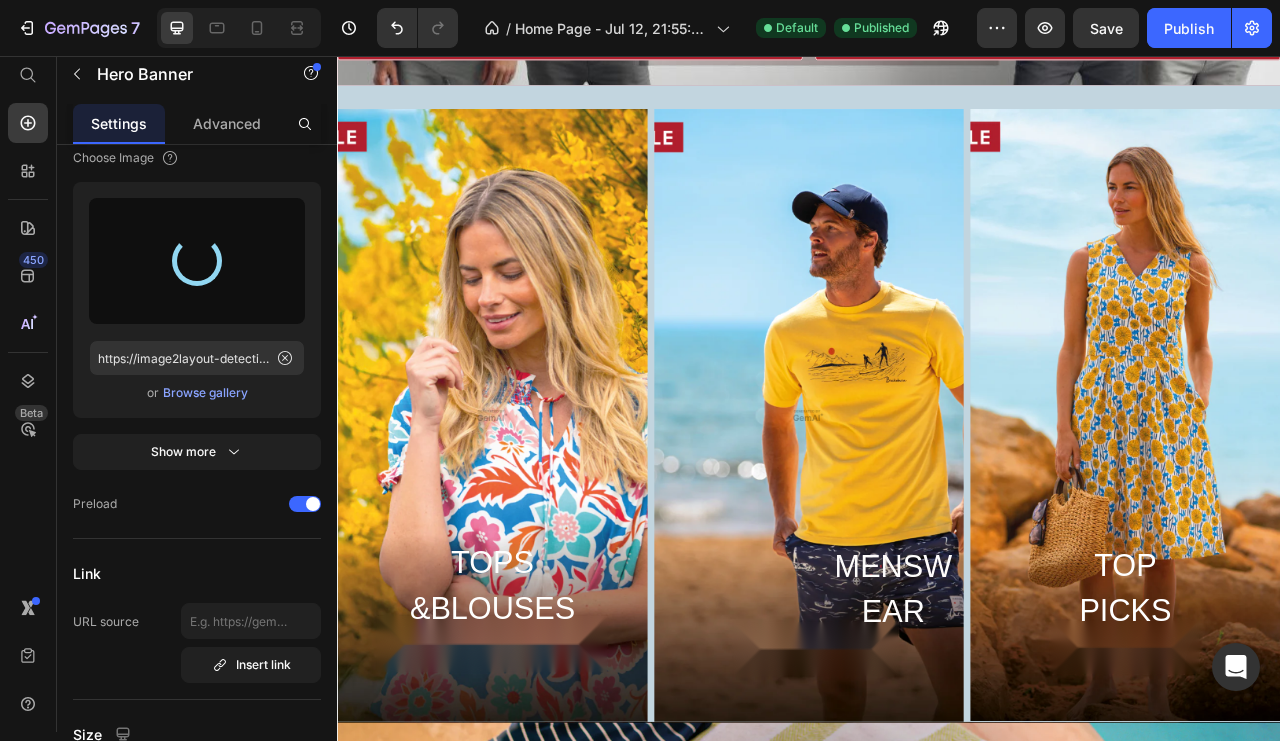scroll, scrollTop: 3500, scrollLeft: 0, axis: vertical 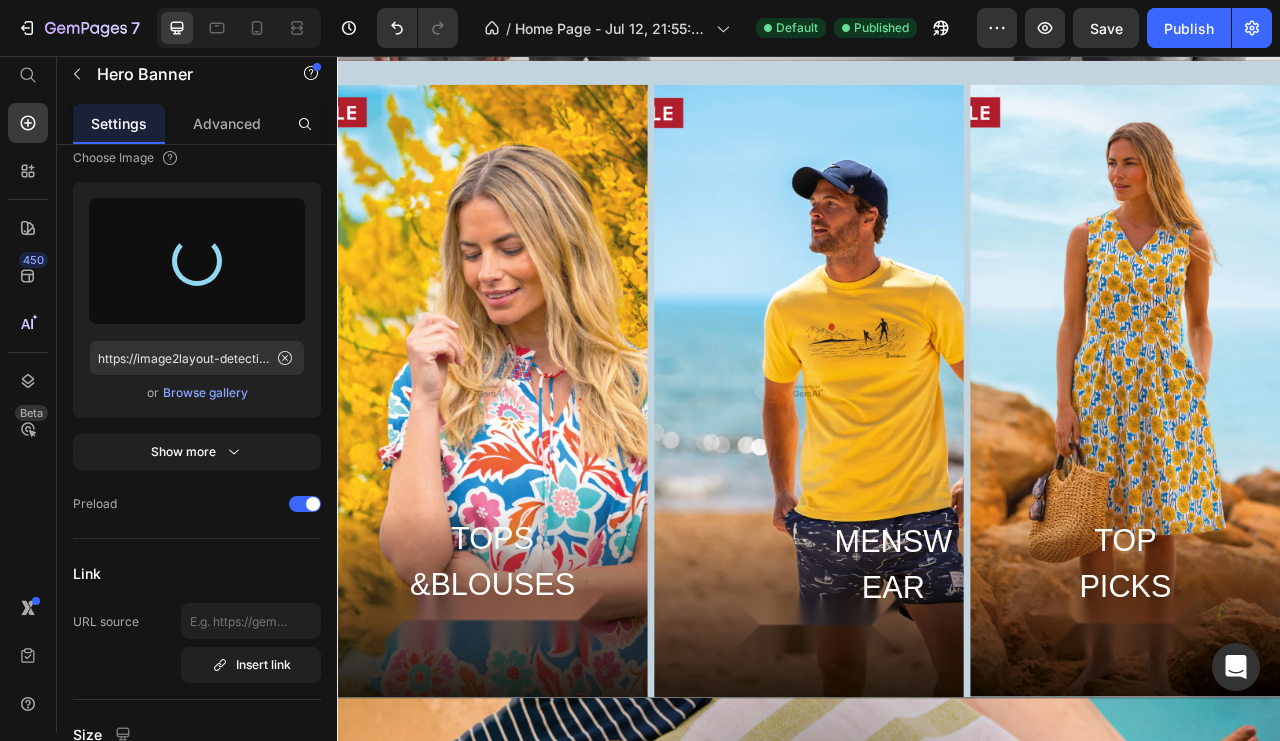 type on "https://cdn.shopify.com/s/files/1/0930/5535/3216/files/[FILENAME].jpg" 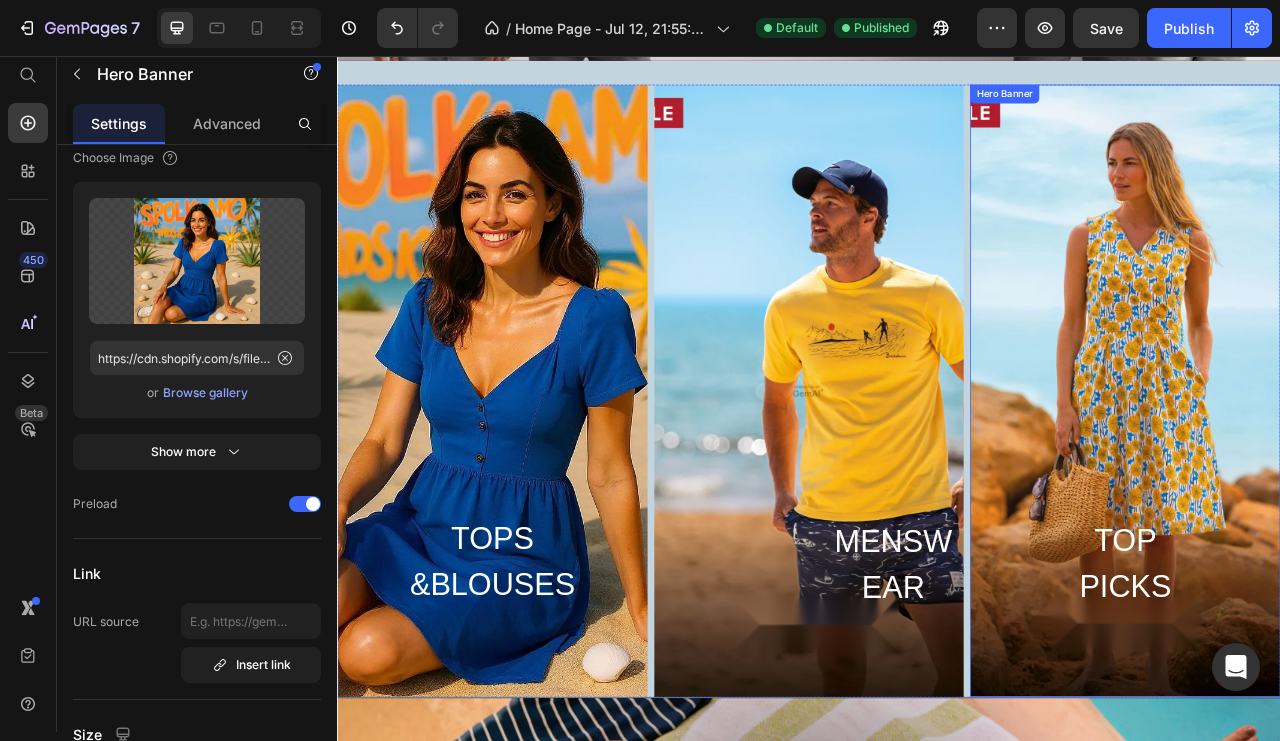 click at bounding box center (1339, 481) 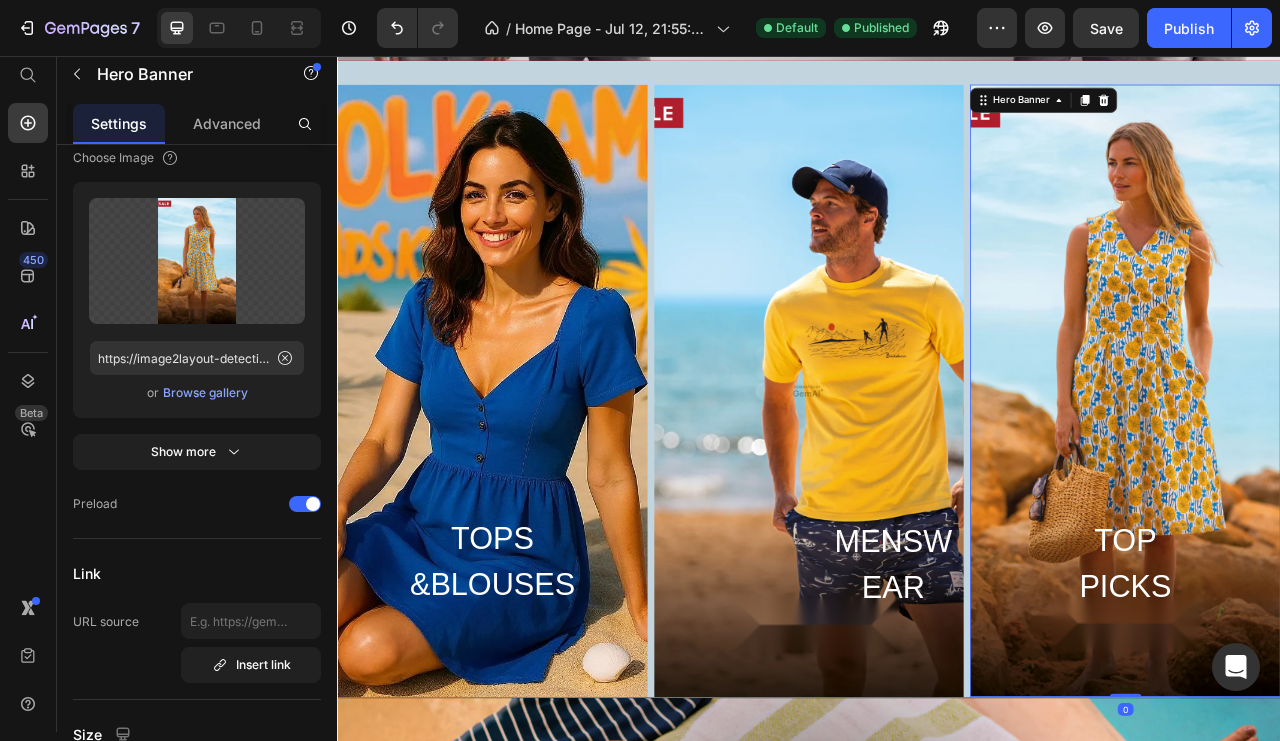 click 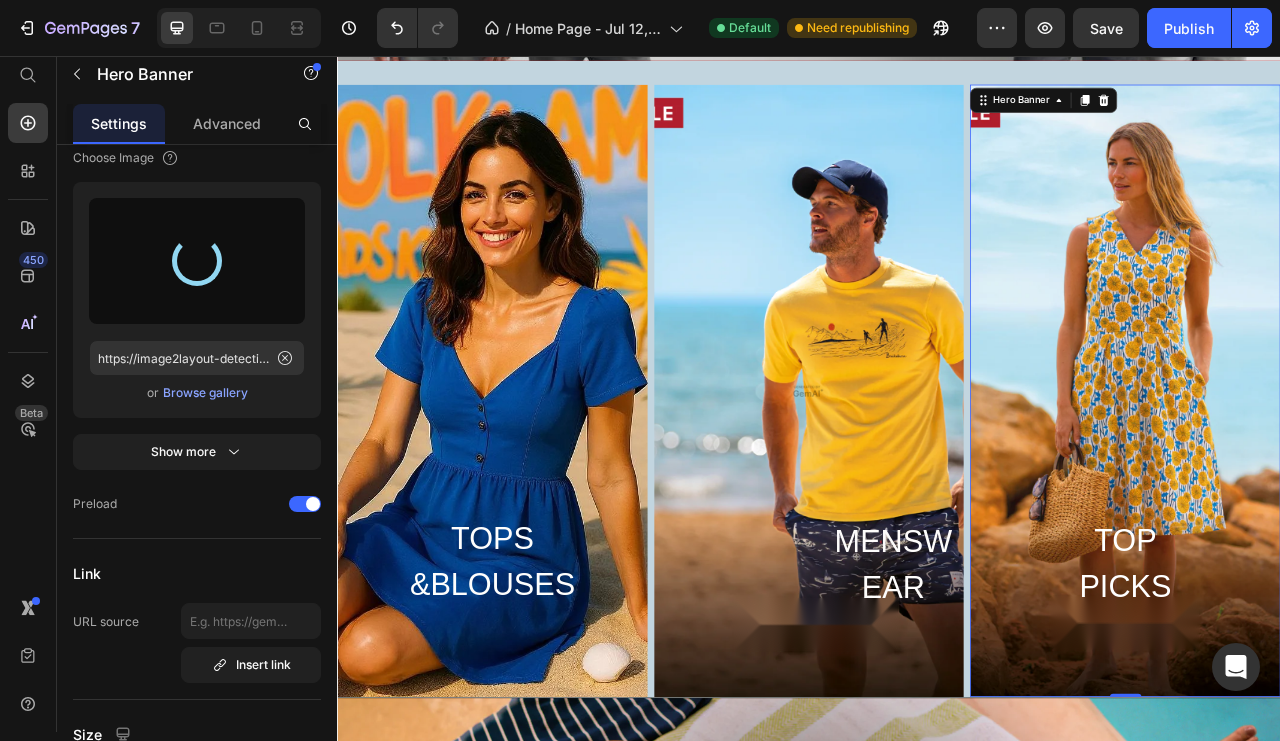 type on "https://cdn.shopify.com/s/files/1/0930/5535/3216/files/[FILENAME].jpg" 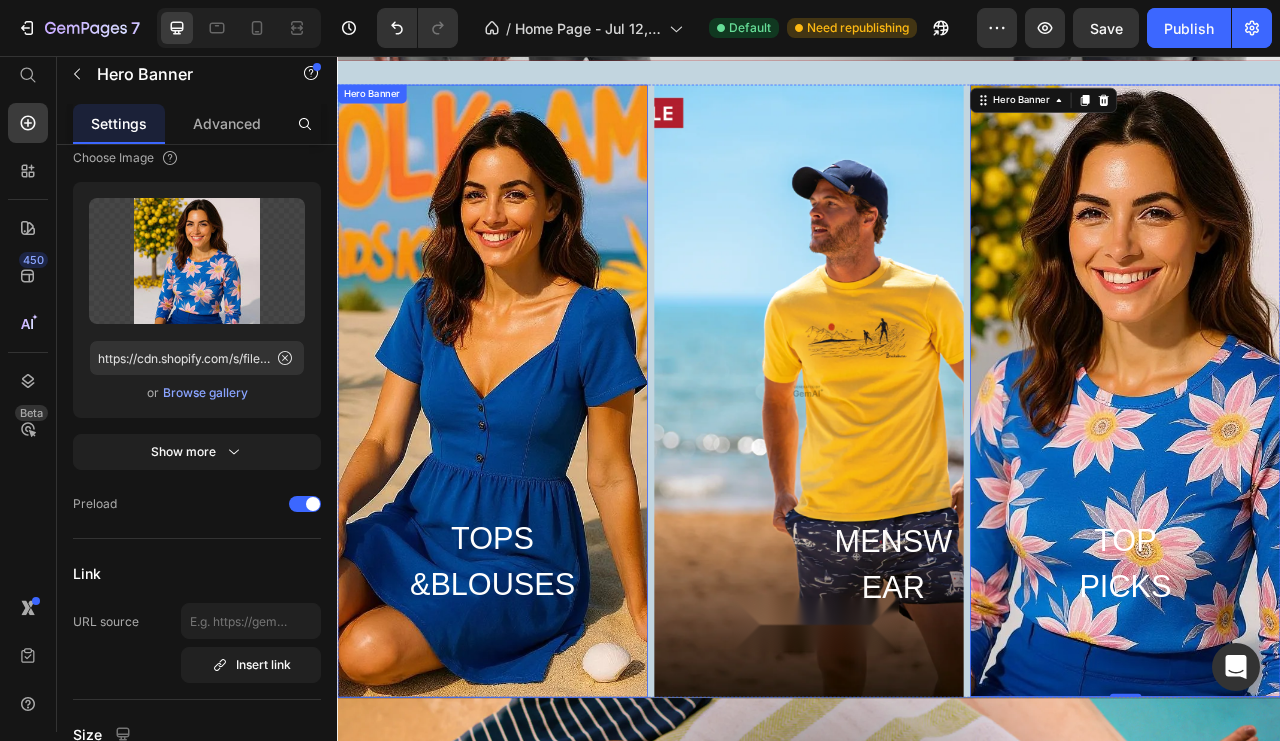 click at bounding box center (937, 482) 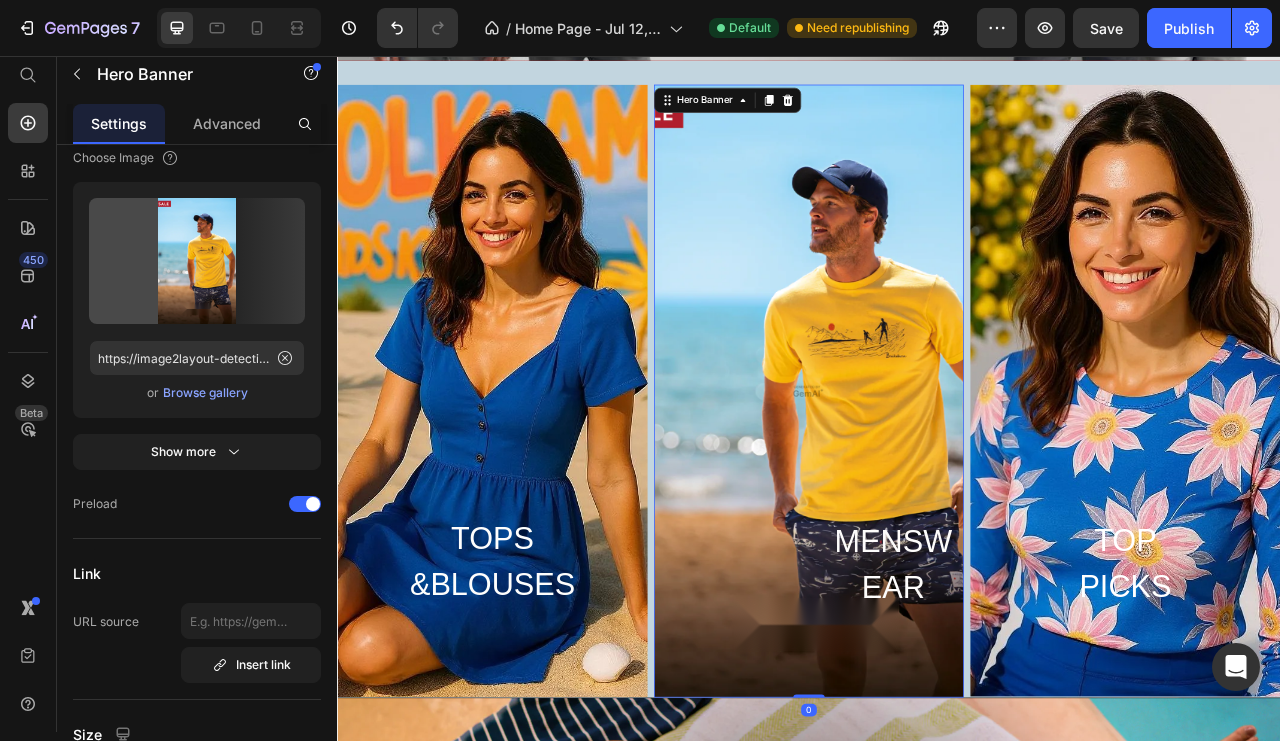 click 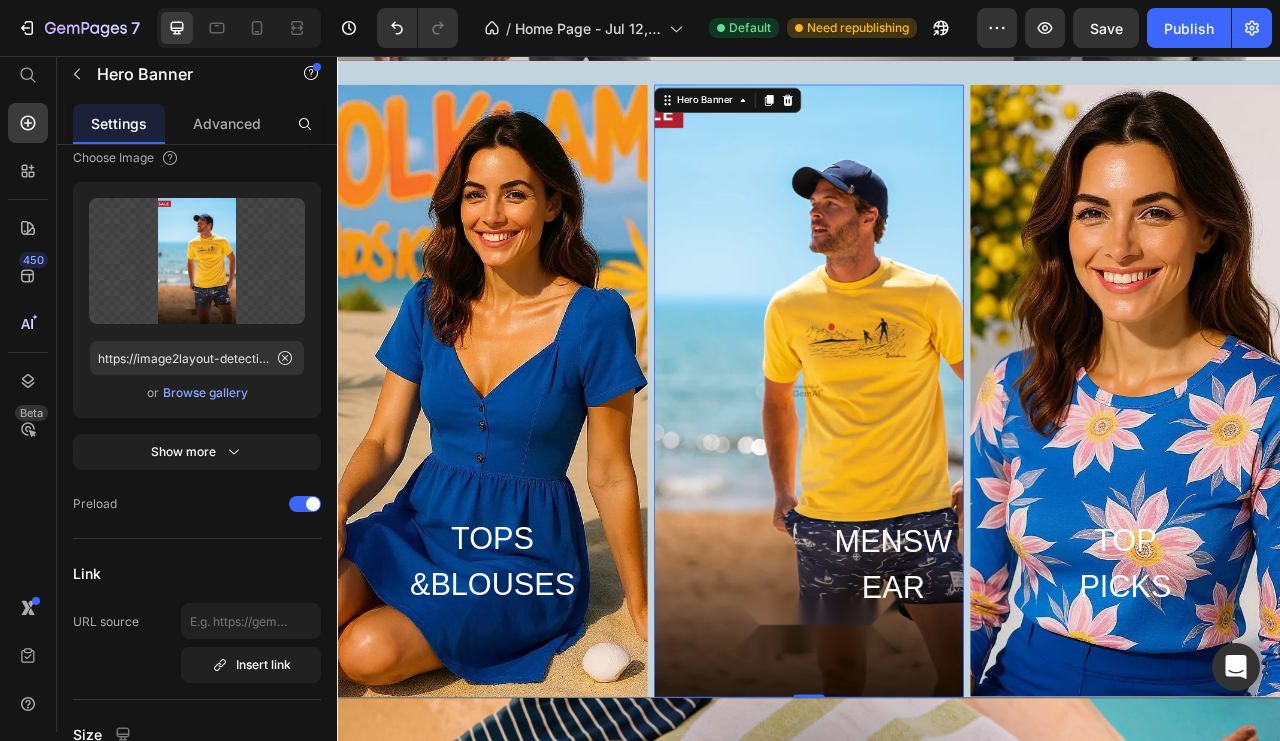 scroll, scrollTop: 3700, scrollLeft: 0, axis: vertical 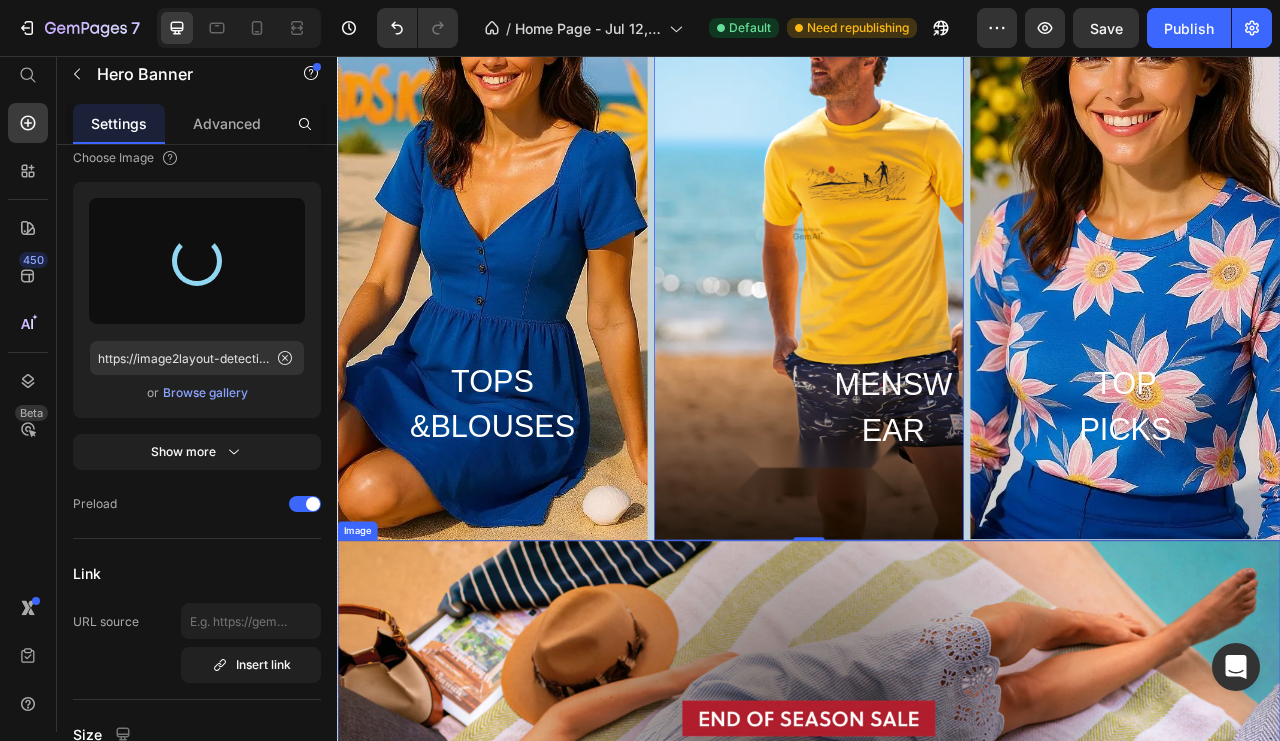 type on "https://cdn.shopify.com/s/files/1/0930/5535/3216/files/gempages_574977851208500336-e4f43a81-6c9b-44ed-9edf-3517db57c963.jpg" 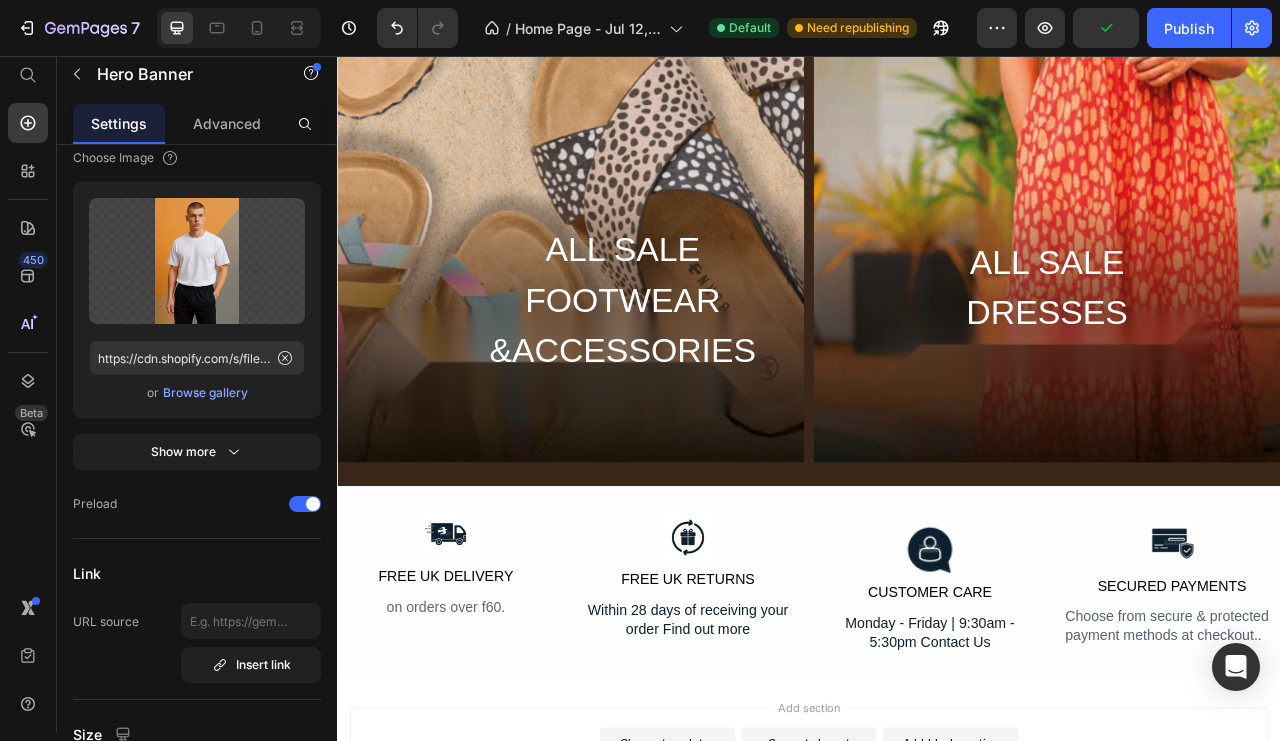 scroll, scrollTop: 5234, scrollLeft: 0, axis: vertical 